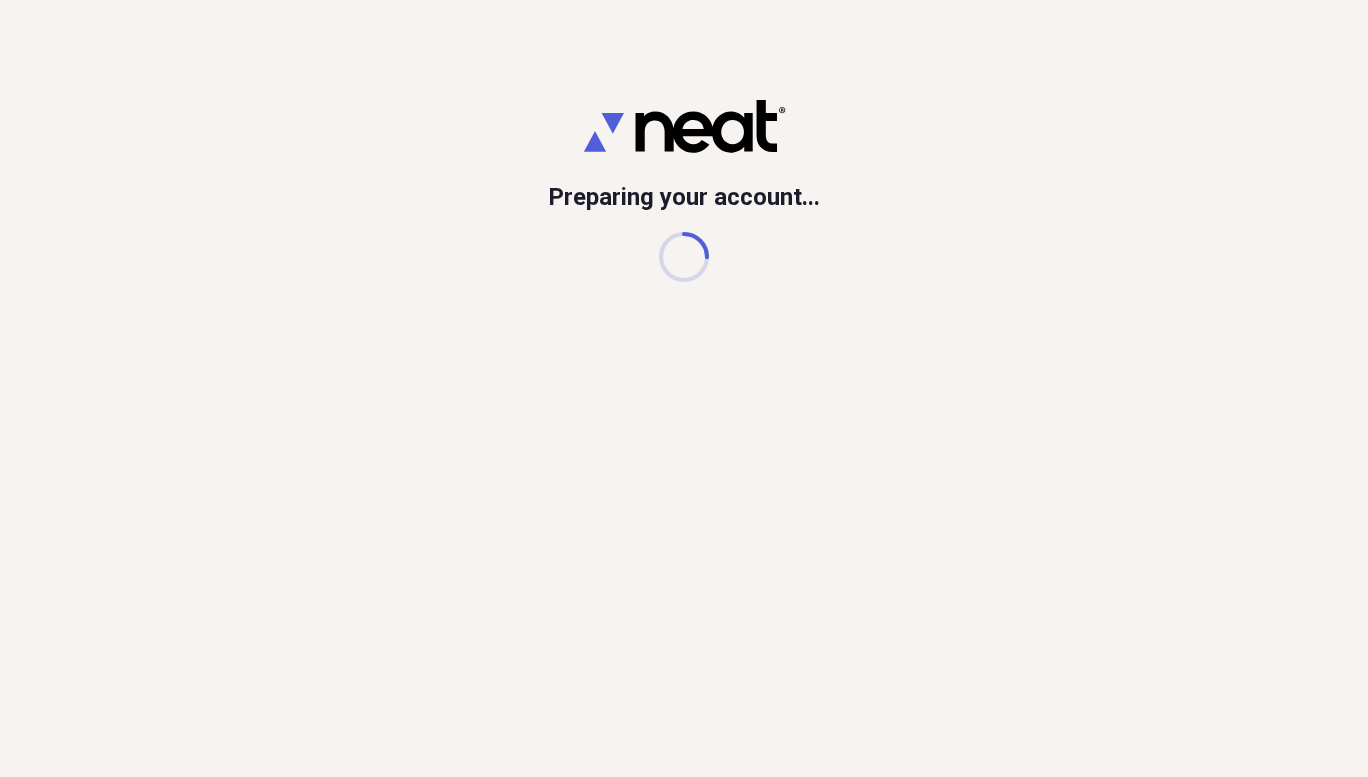 scroll, scrollTop: 0, scrollLeft: 0, axis: both 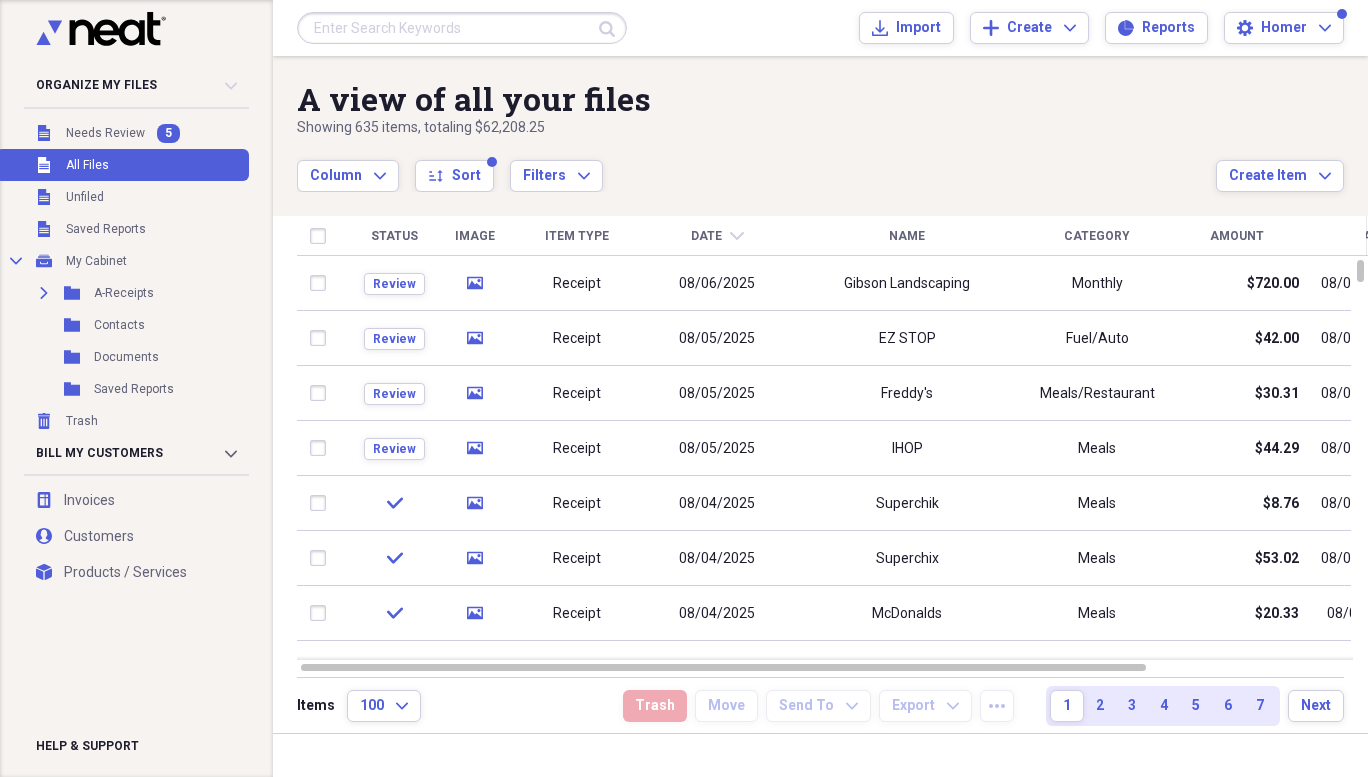 click on "Needs Review" at bounding box center [105, 133] 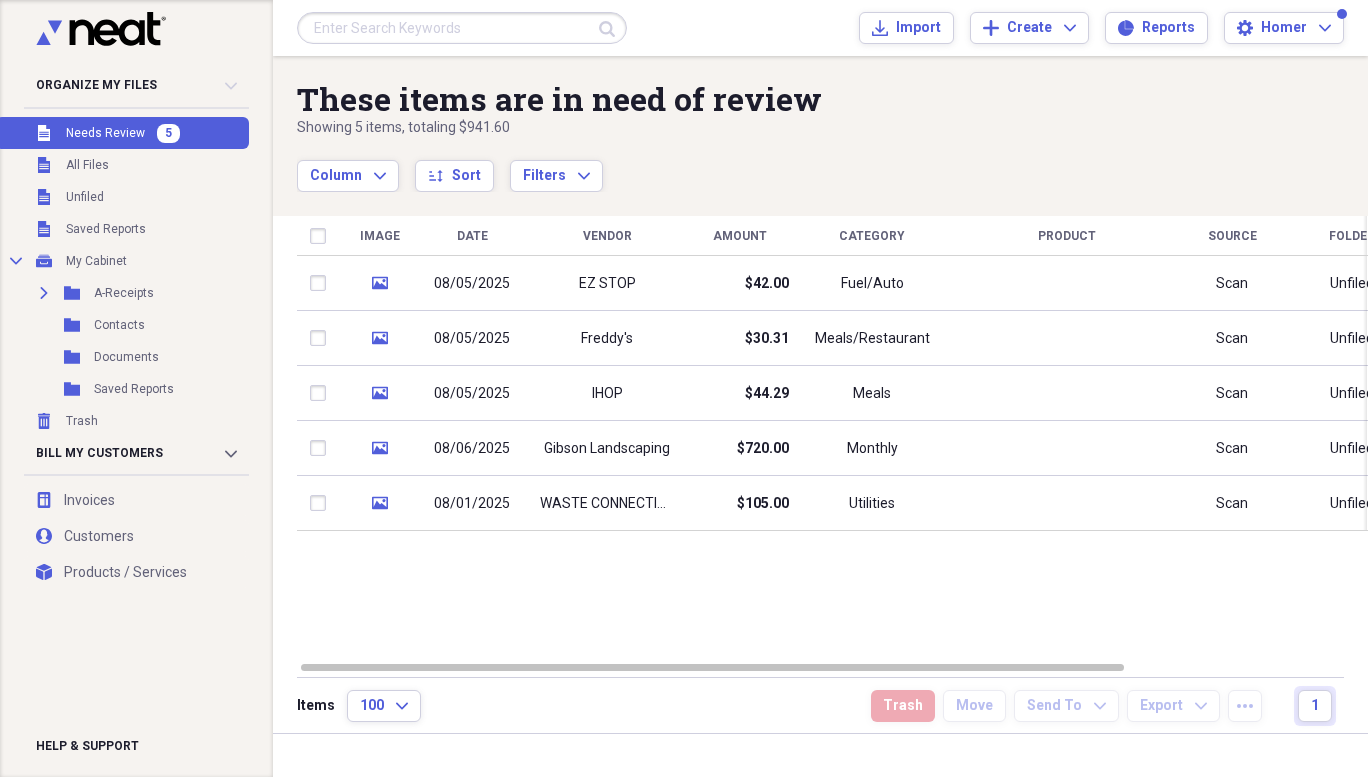 click on "WASTE CONNECTIONS OF TENNESSEE" at bounding box center (607, 504) 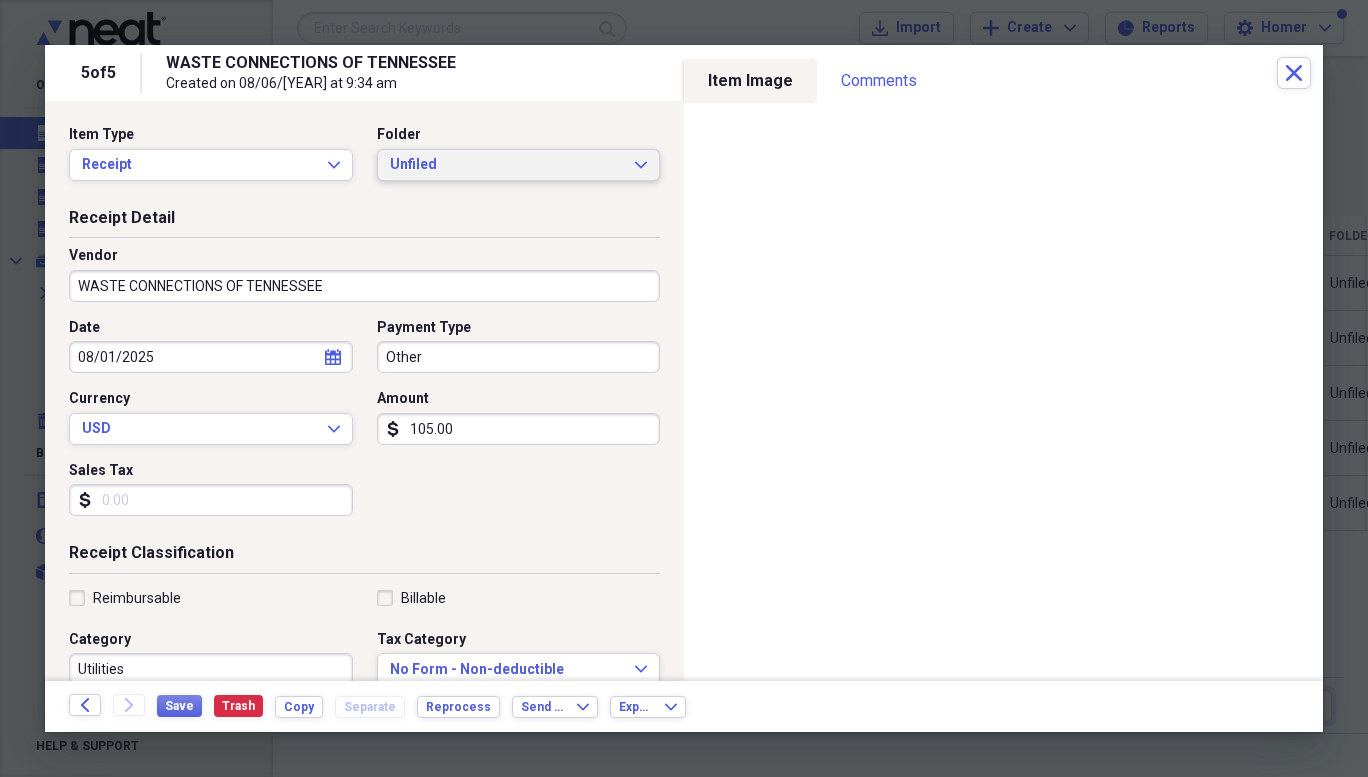 click on "Expand" 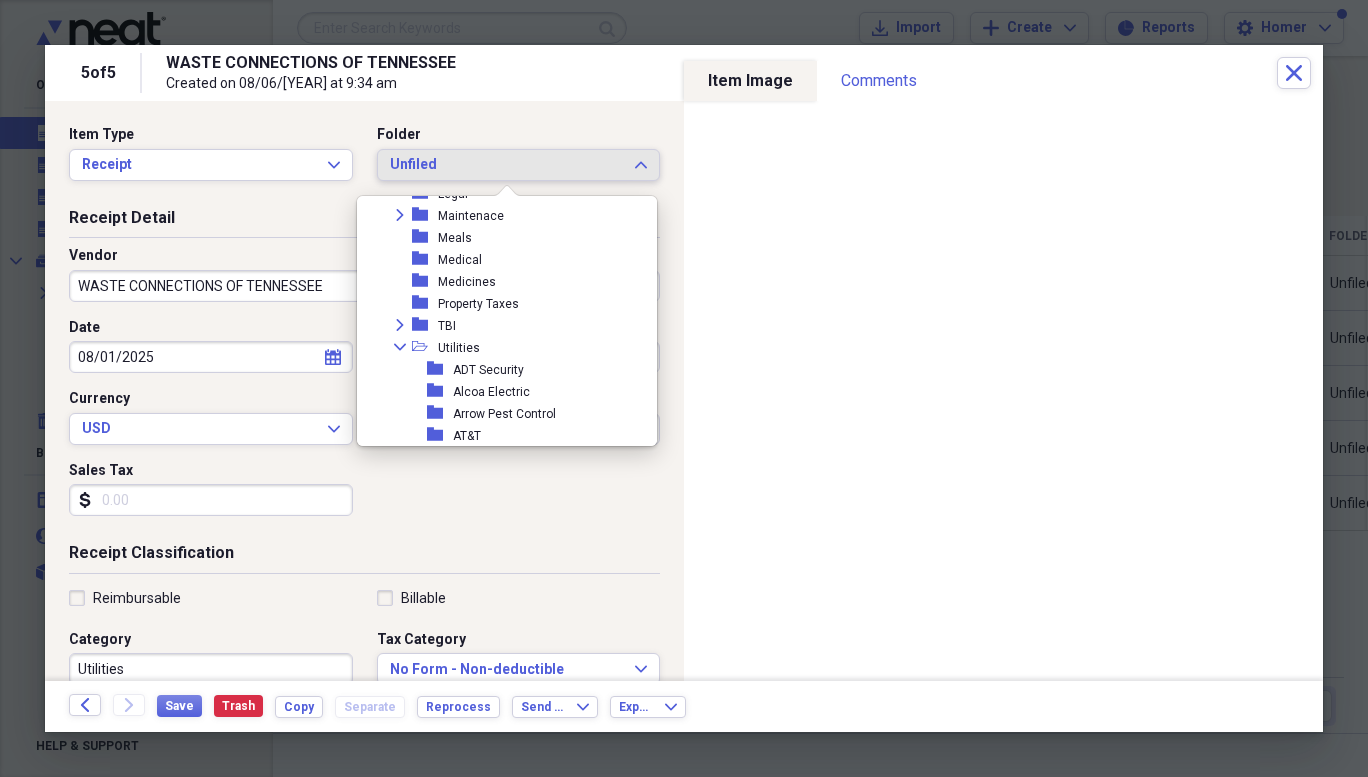 scroll, scrollTop: 282, scrollLeft: 0, axis: vertical 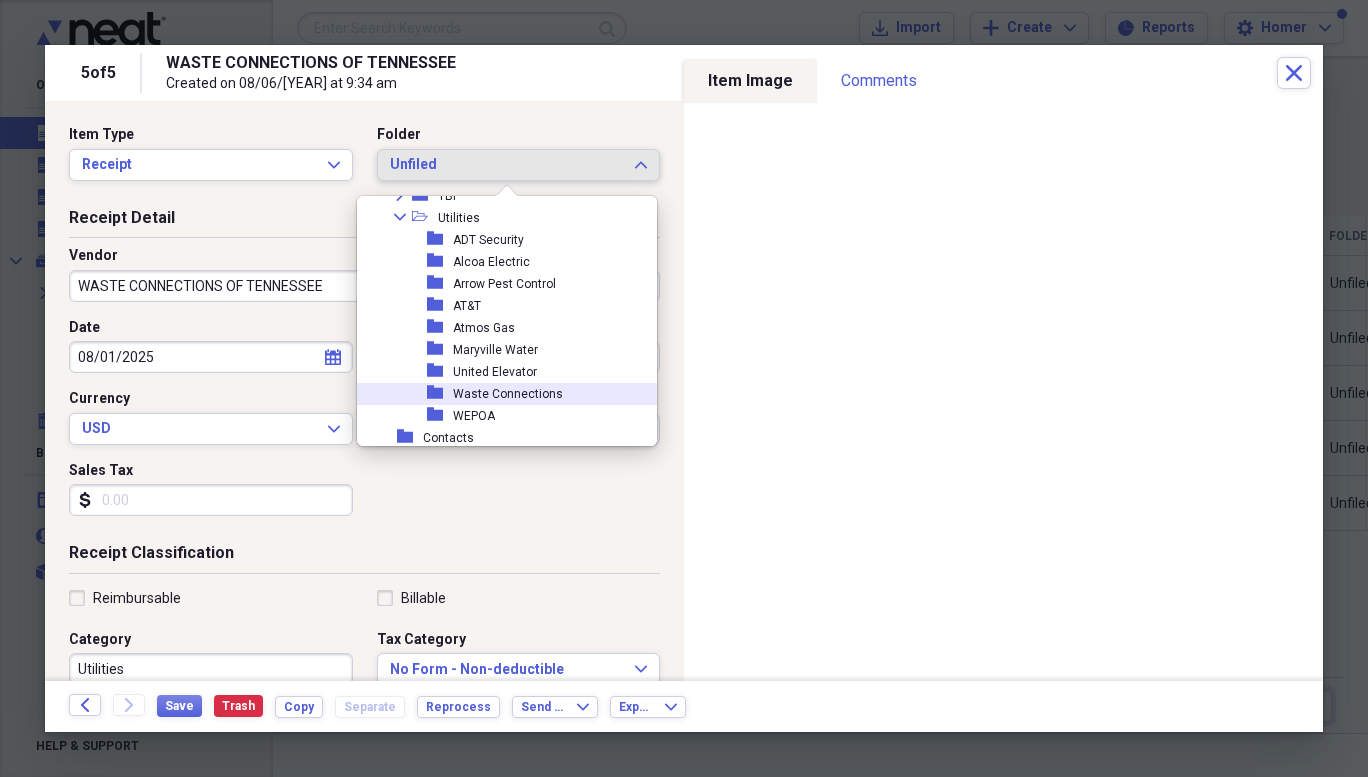 click 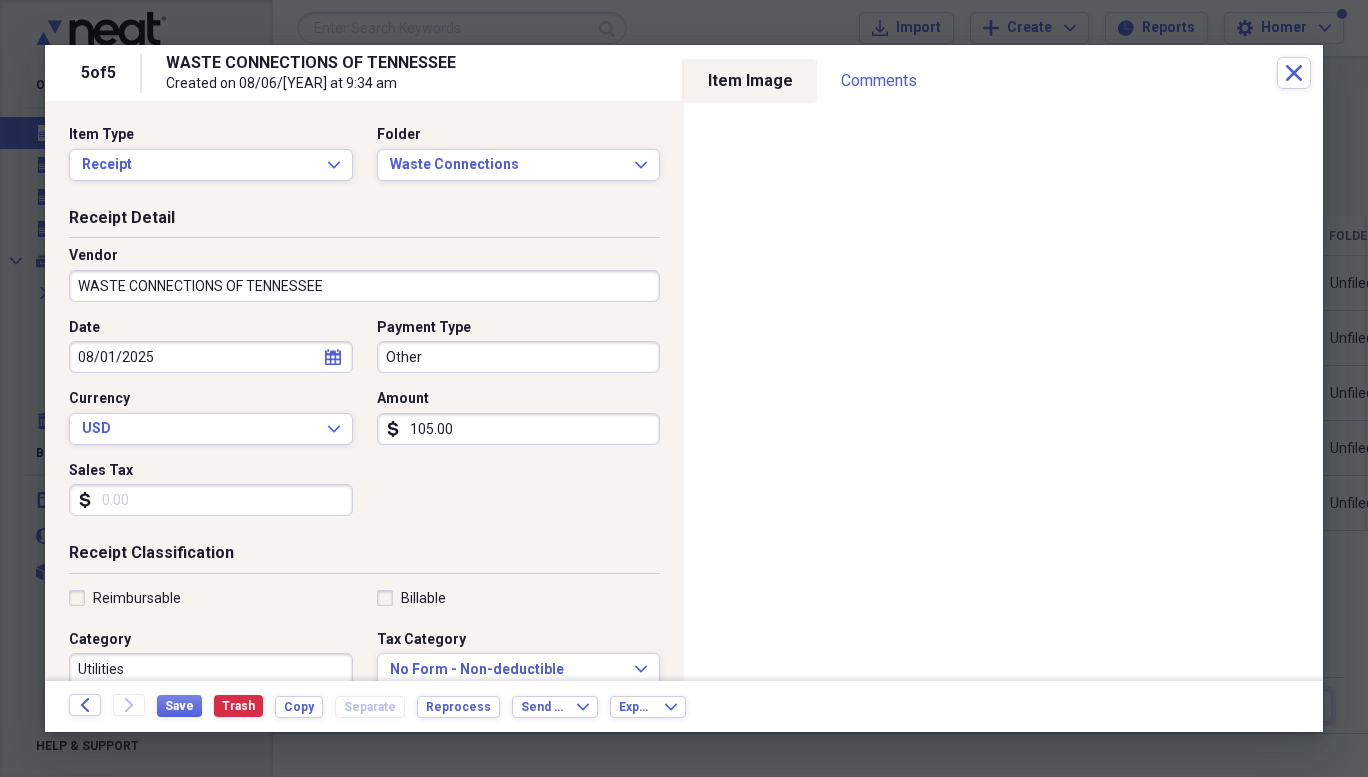click on "WASTE CONNECTIONS OF TENNESSEE" at bounding box center [364, 286] 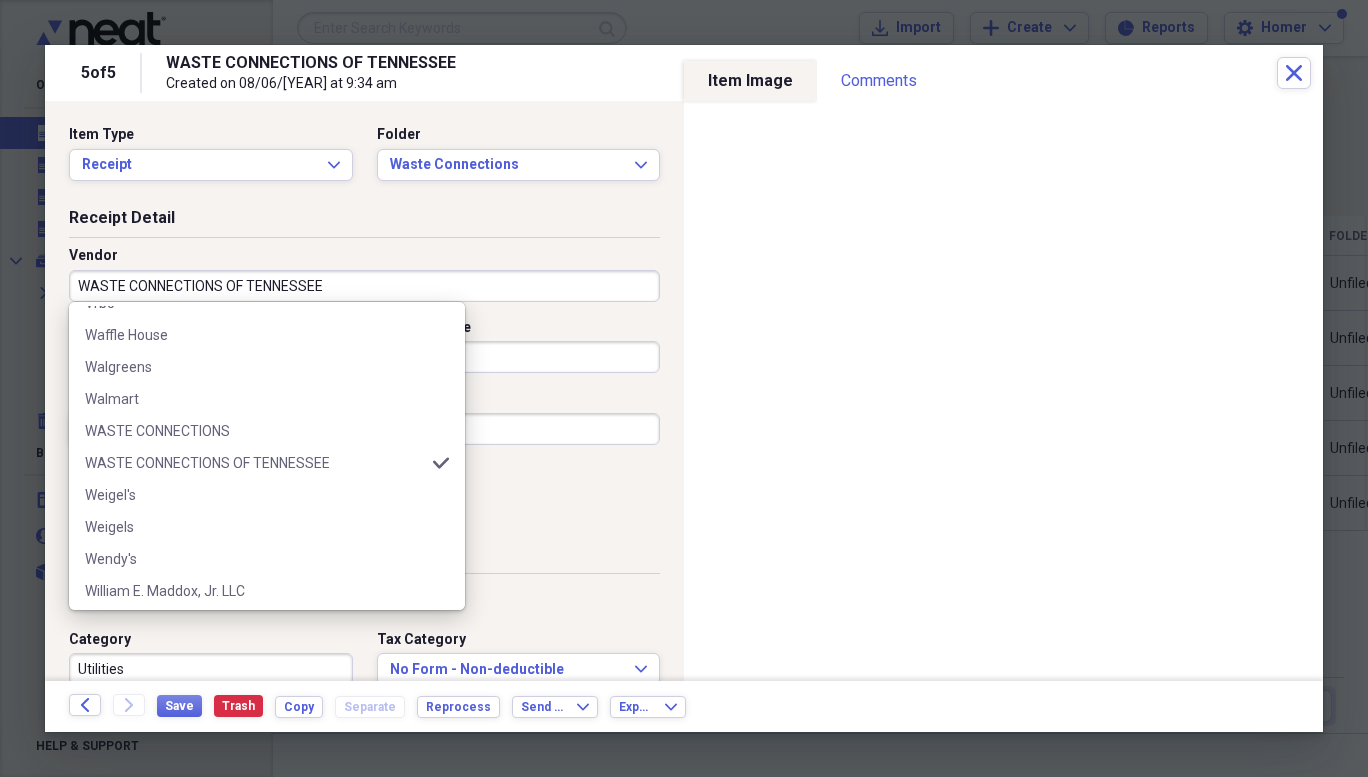 scroll, scrollTop: 4840, scrollLeft: 0, axis: vertical 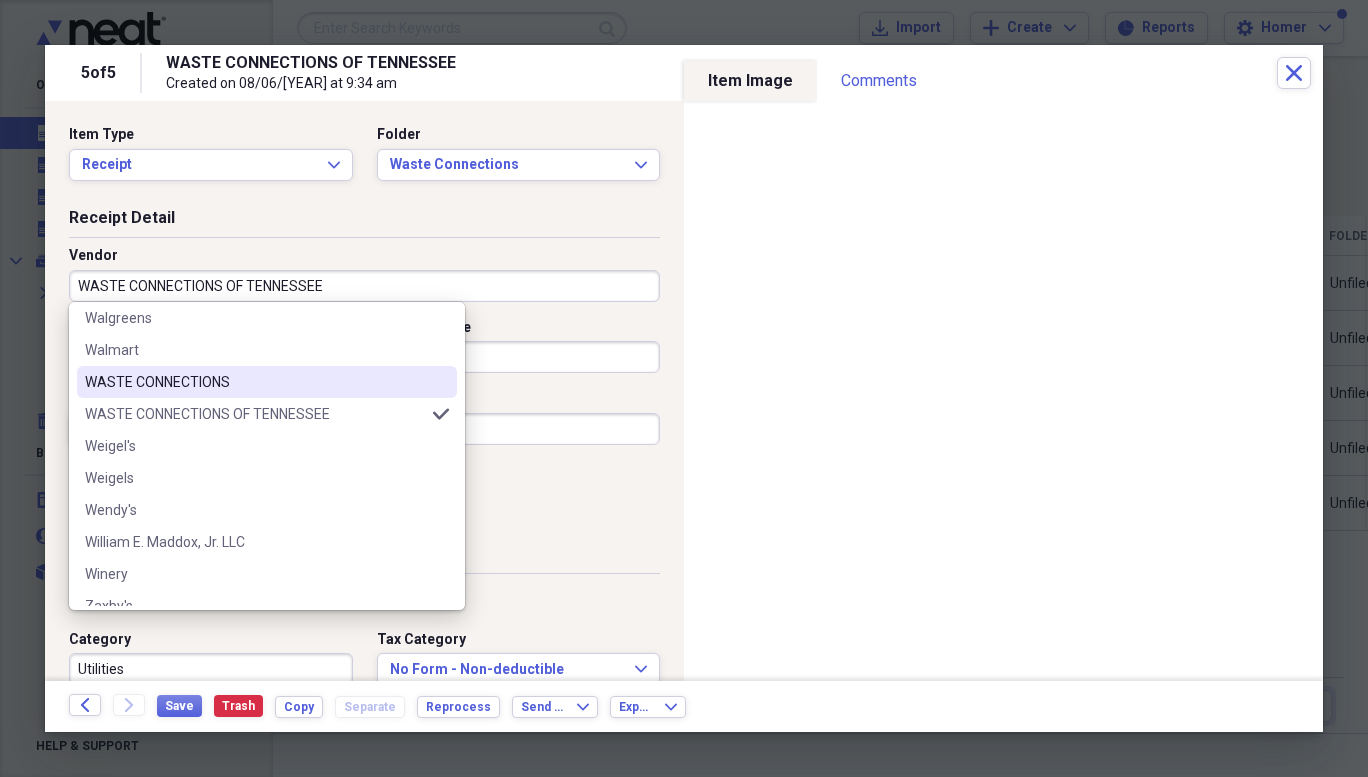 click on "WASTE CONNECTIONS" at bounding box center (255, 382) 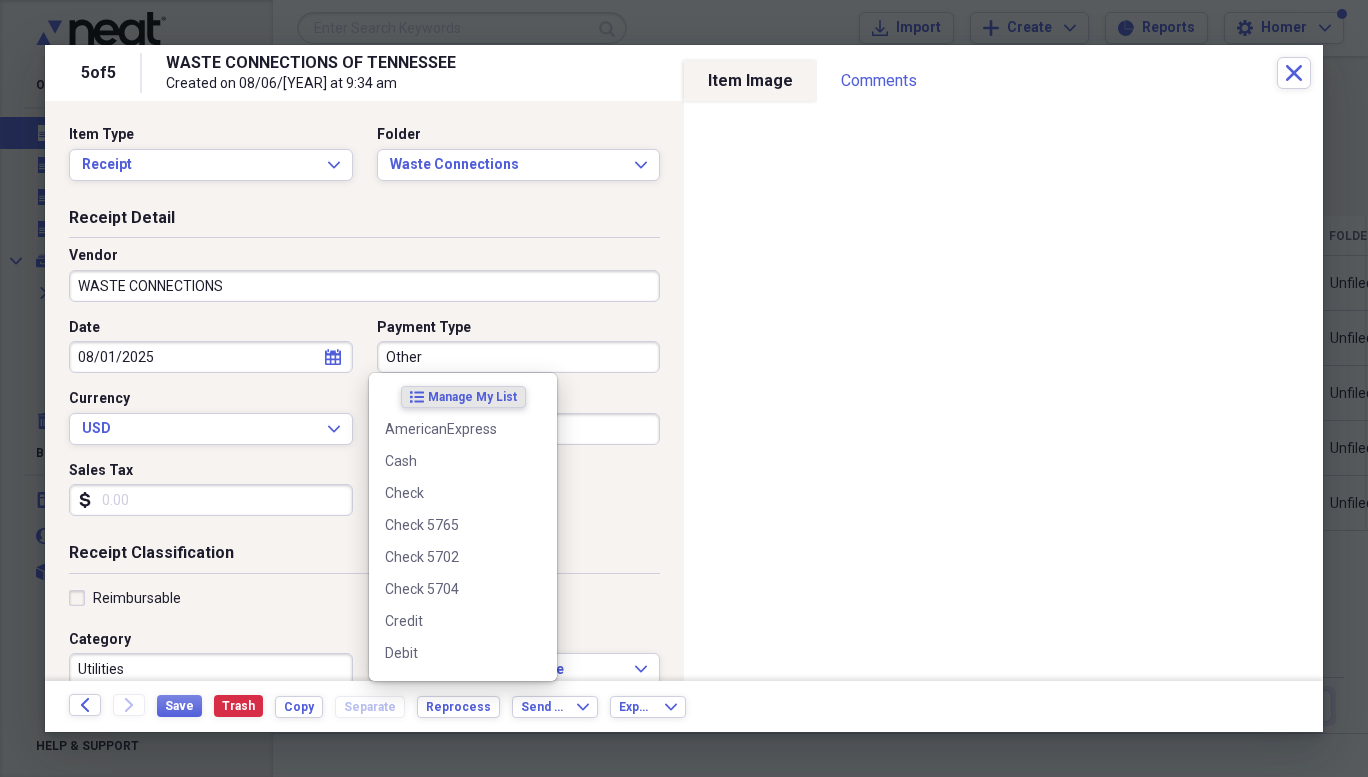 click on "Other" at bounding box center (519, 357) 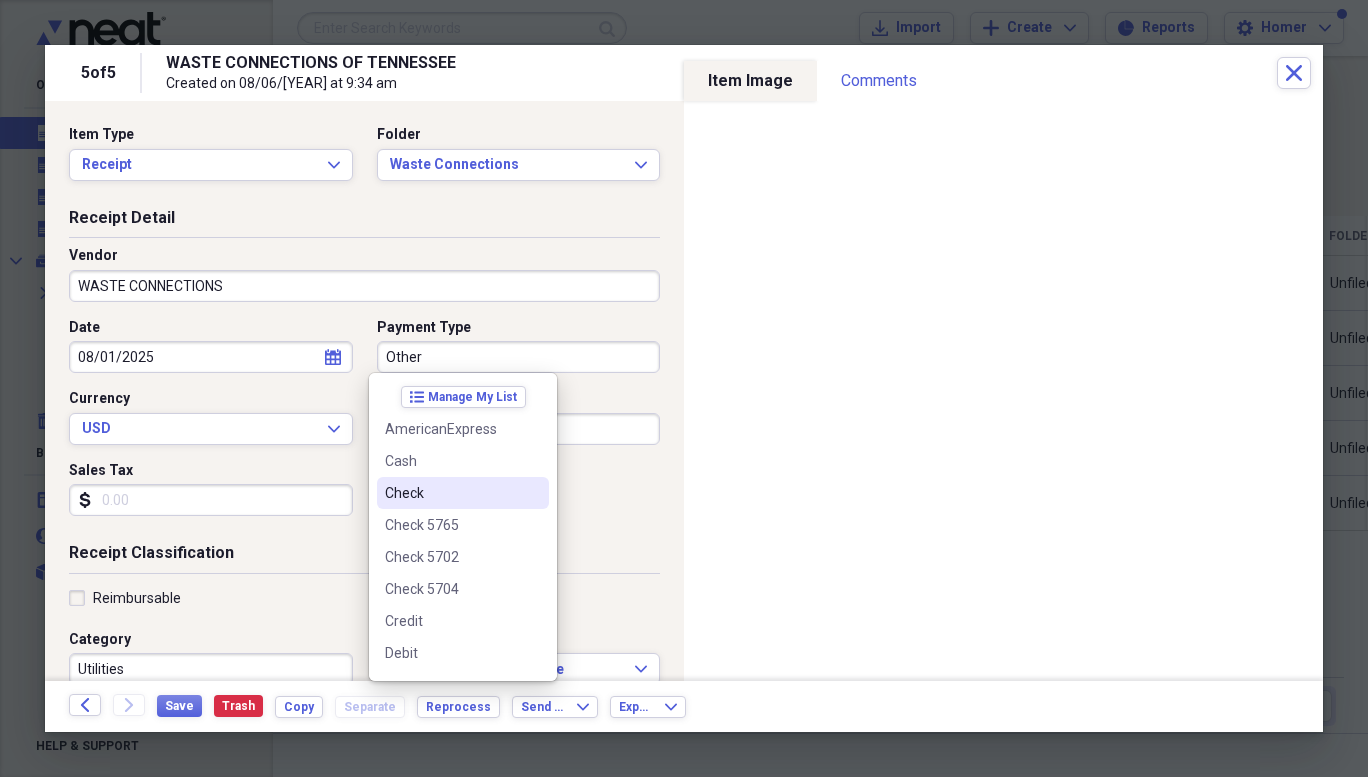 click on "Check" at bounding box center (451, 493) 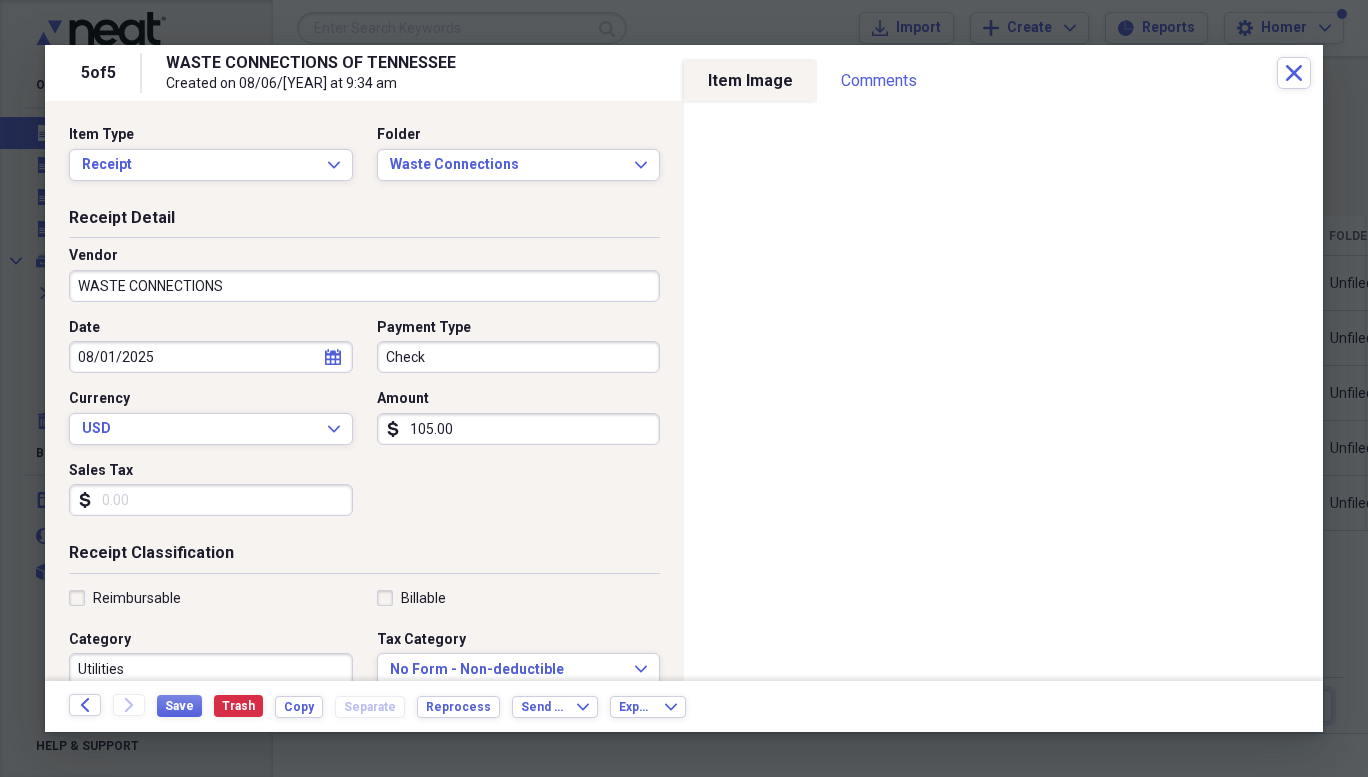 click on "Sales Tax" at bounding box center (211, 500) 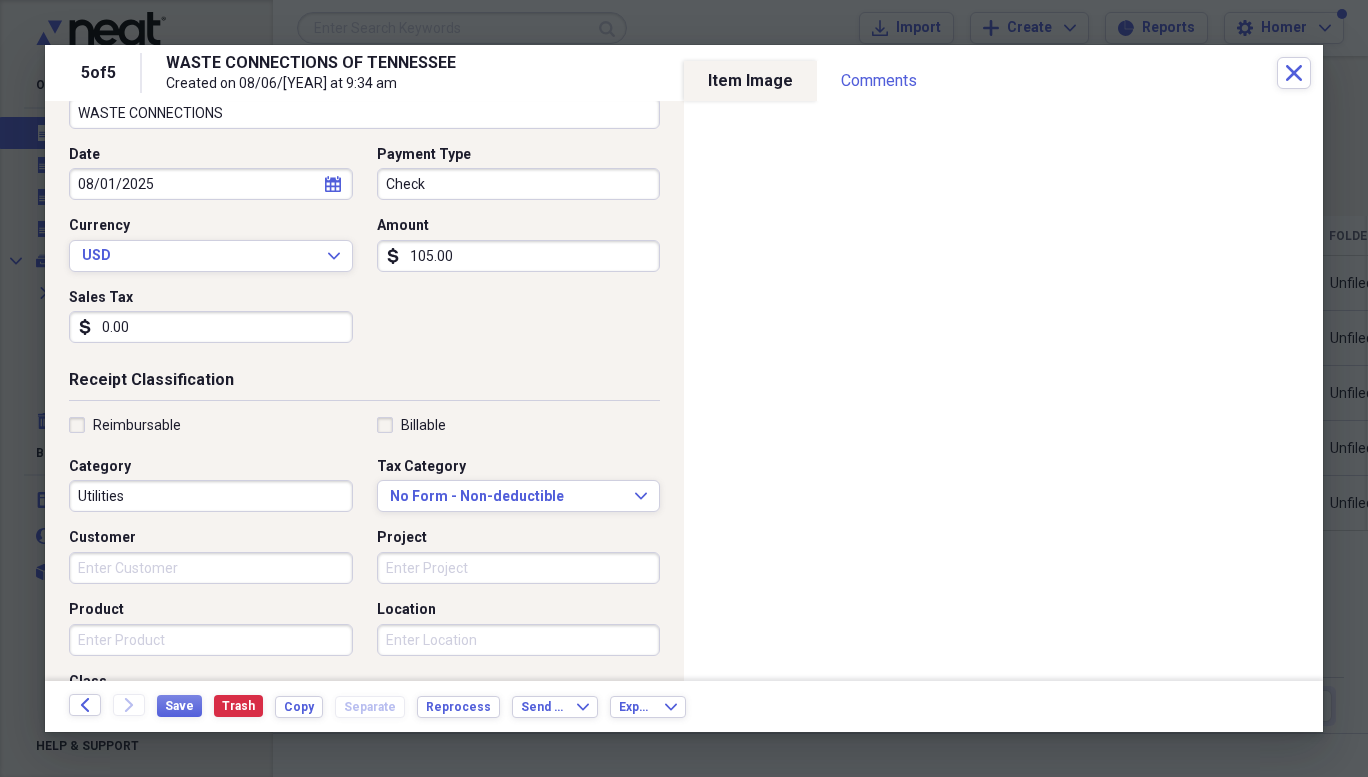 scroll, scrollTop: 200, scrollLeft: 0, axis: vertical 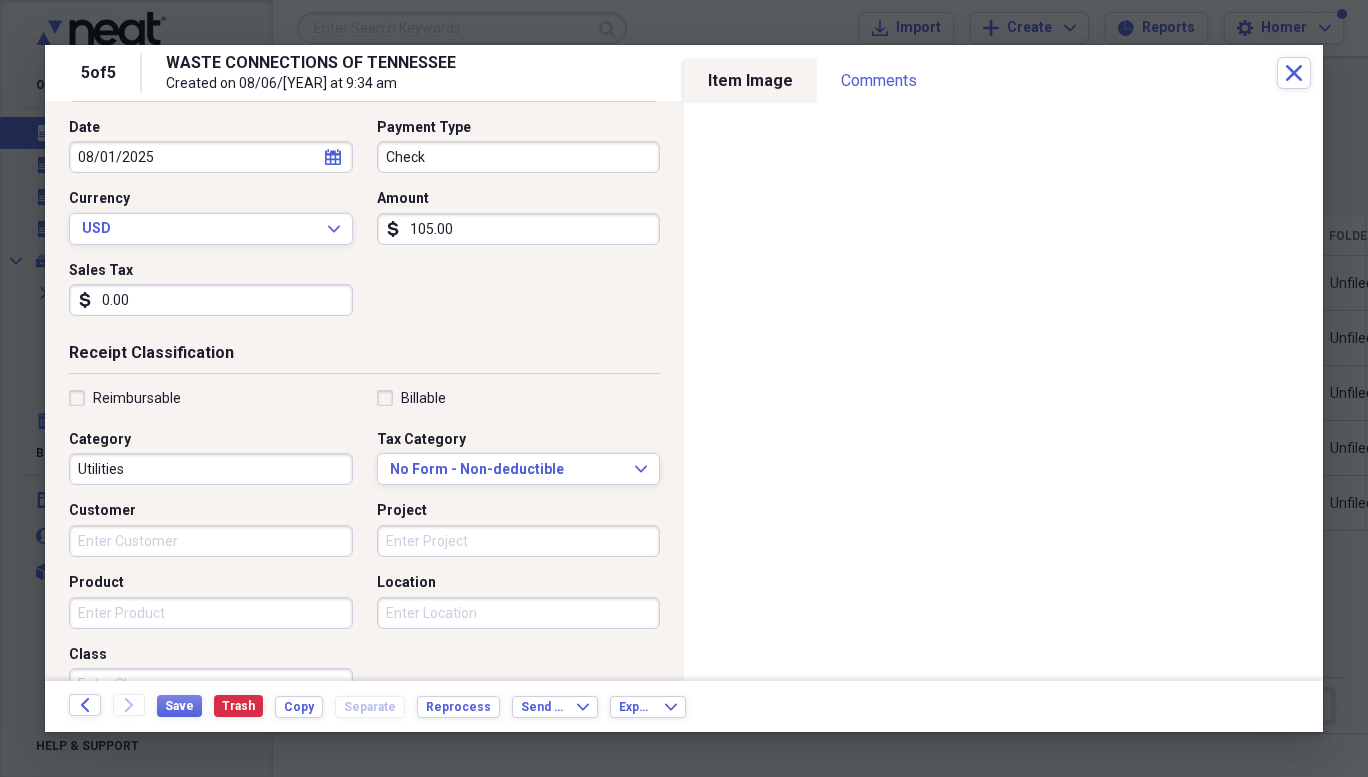 type on "0.00" 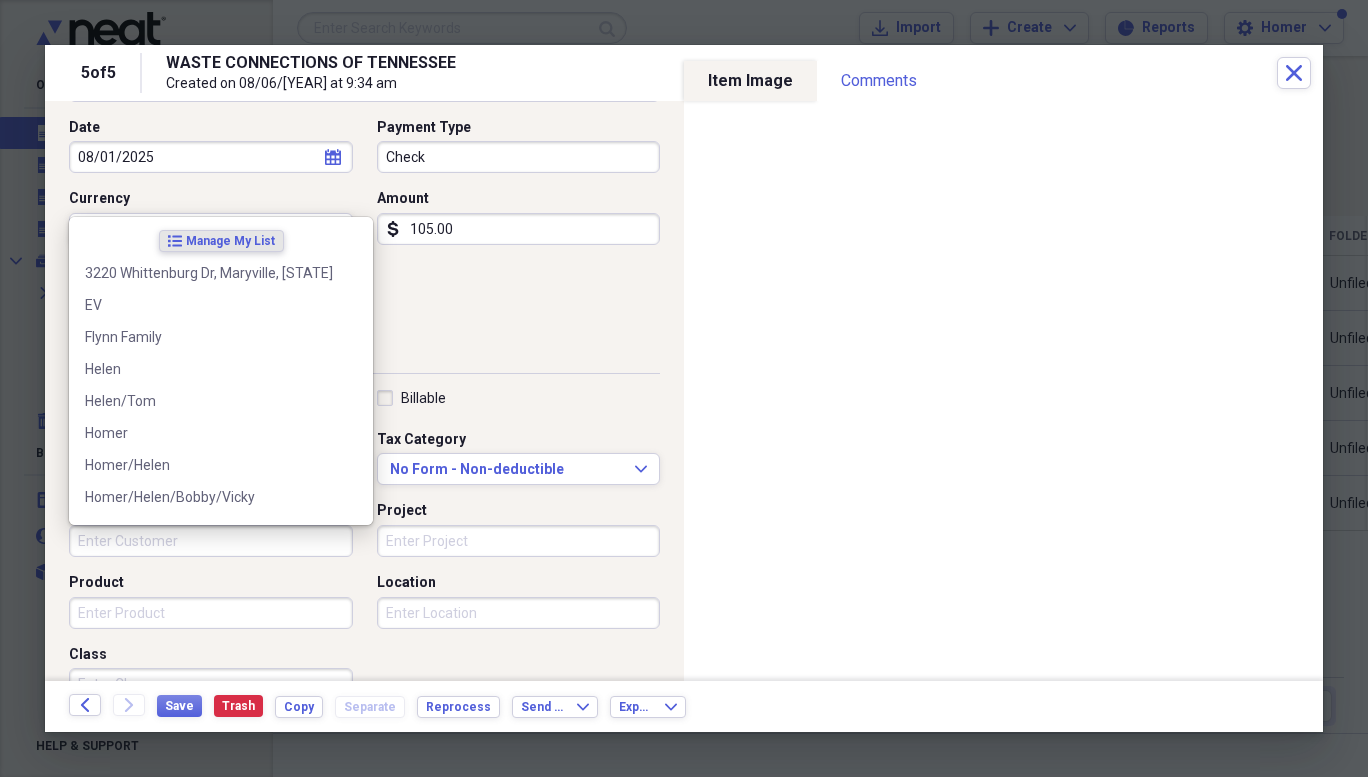 click on "Customer" at bounding box center (211, 541) 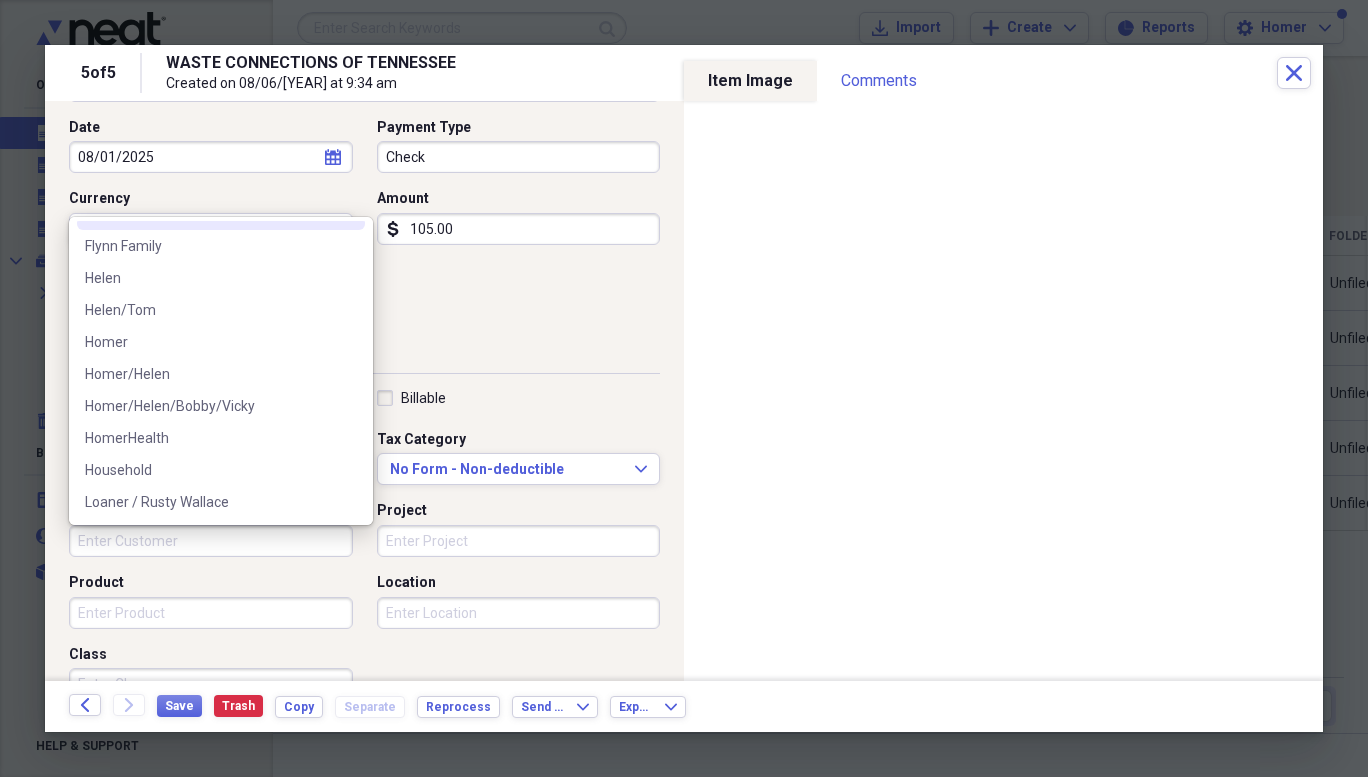 scroll, scrollTop: 112, scrollLeft: 0, axis: vertical 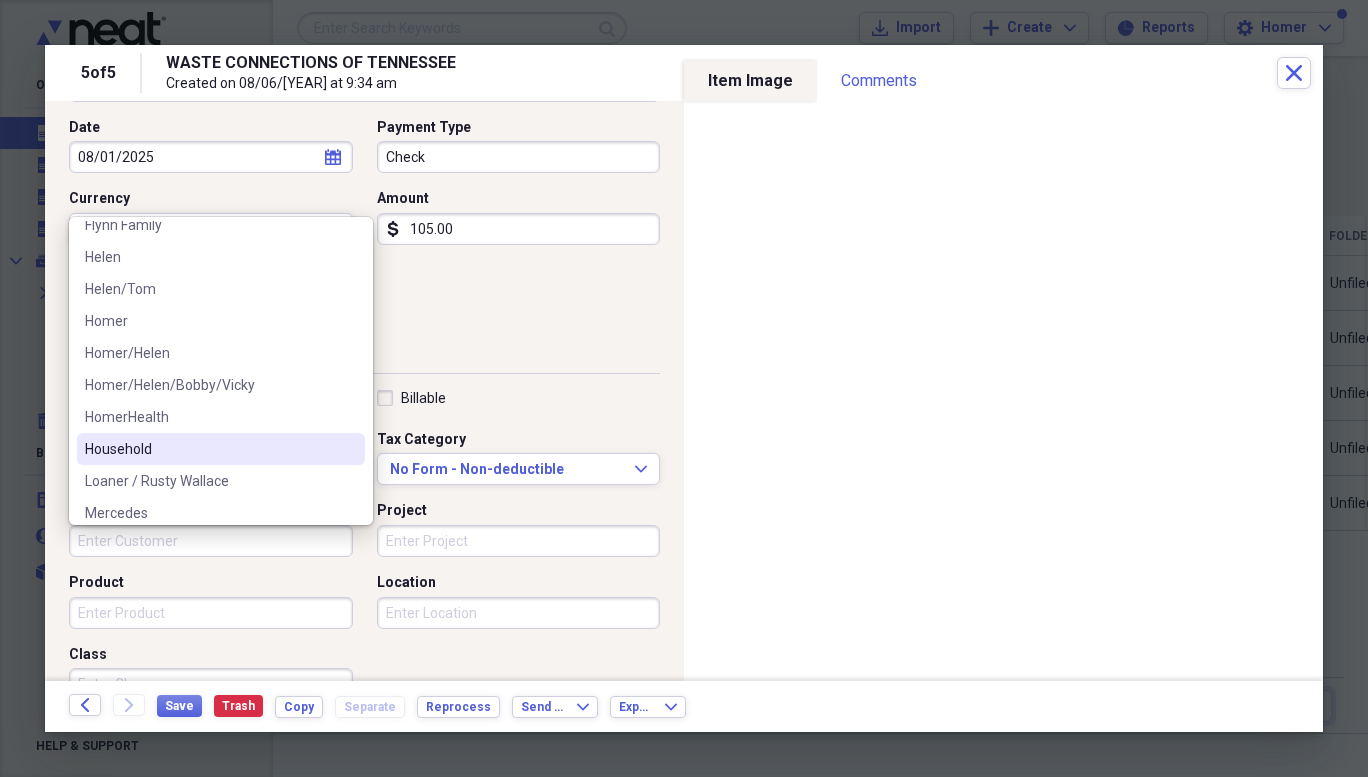 click on "Household" at bounding box center [209, 449] 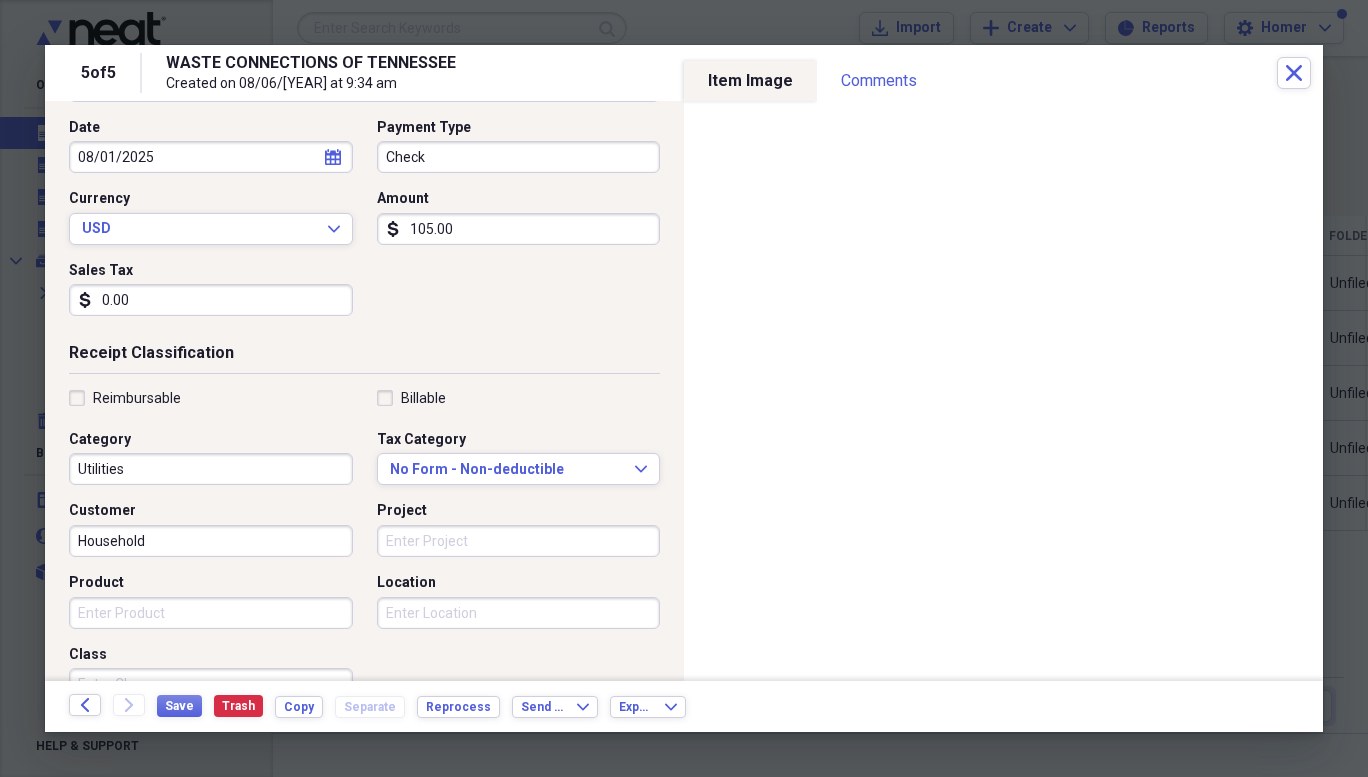 click on "Project" at bounding box center (519, 541) 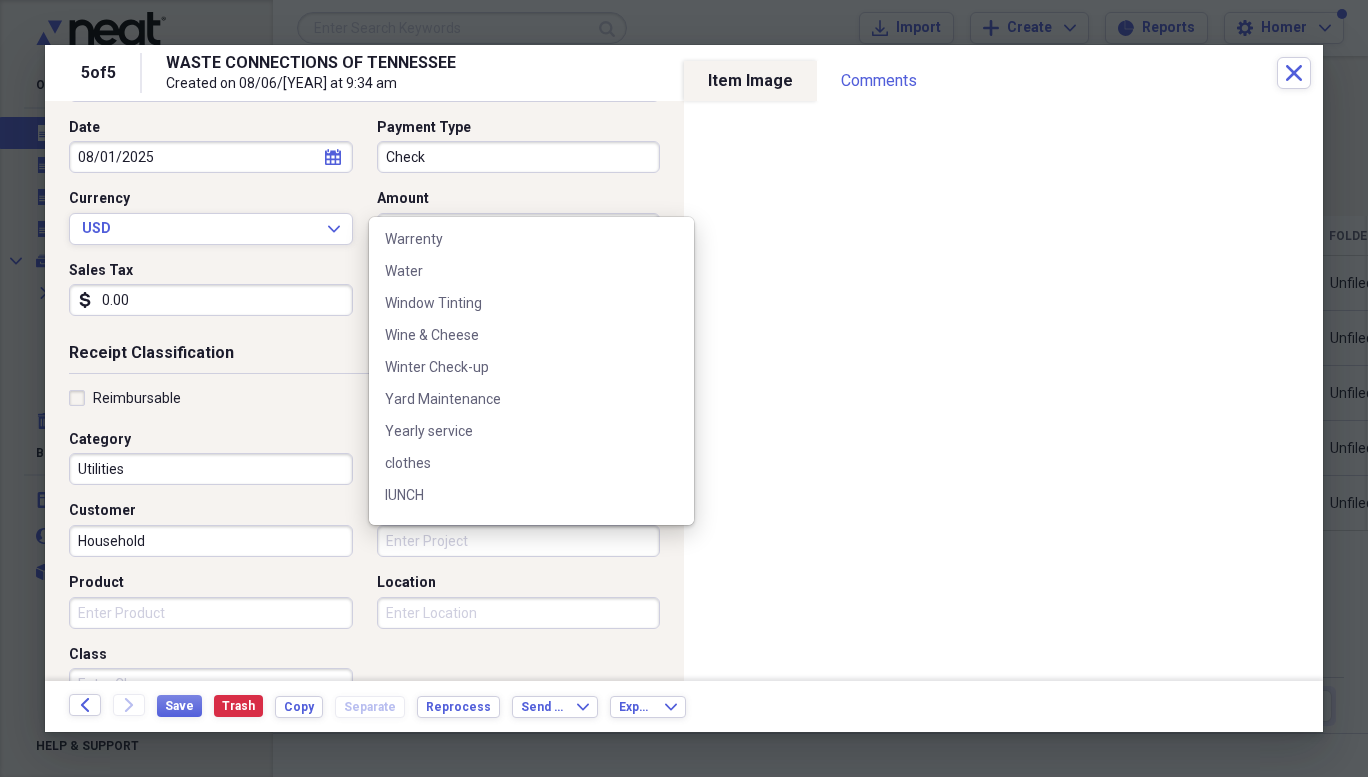 scroll, scrollTop: 4188, scrollLeft: 0, axis: vertical 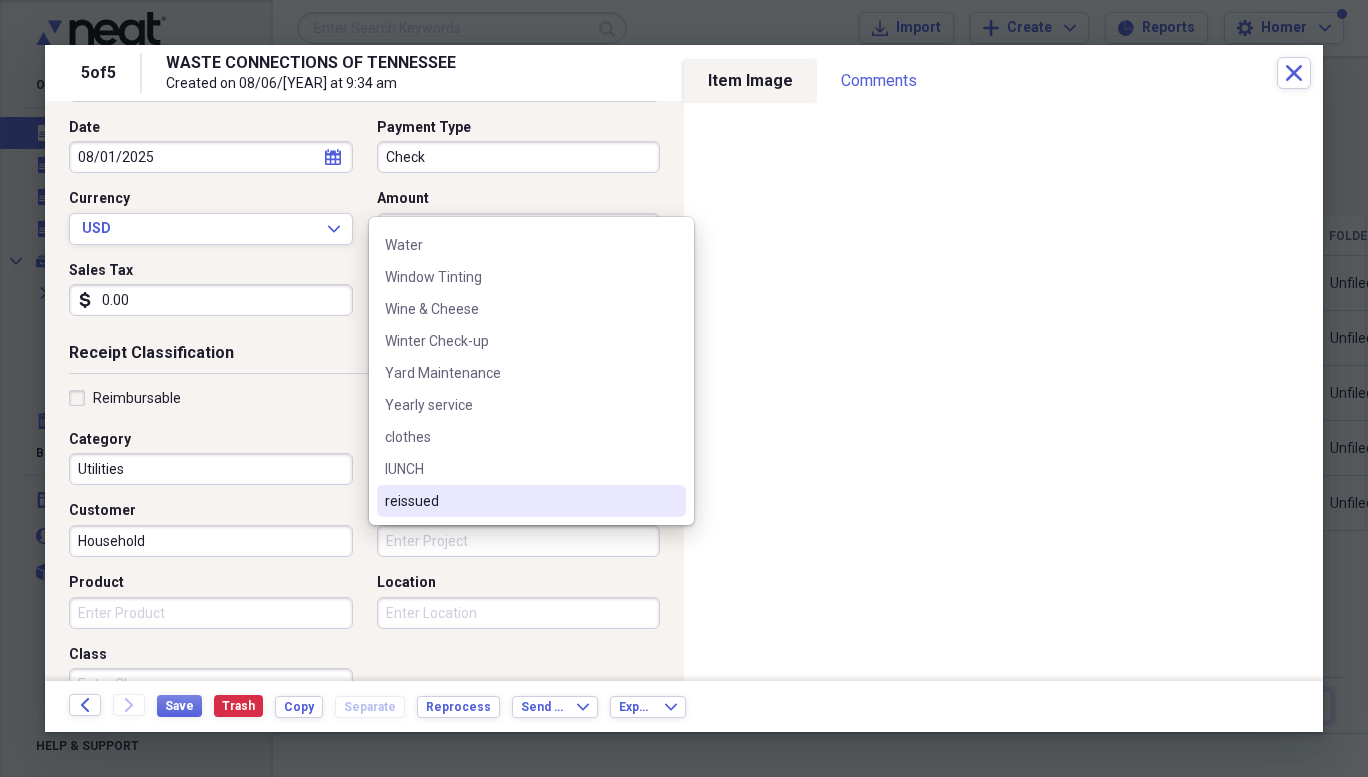 click on "Project" at bounding box center (519, 541) 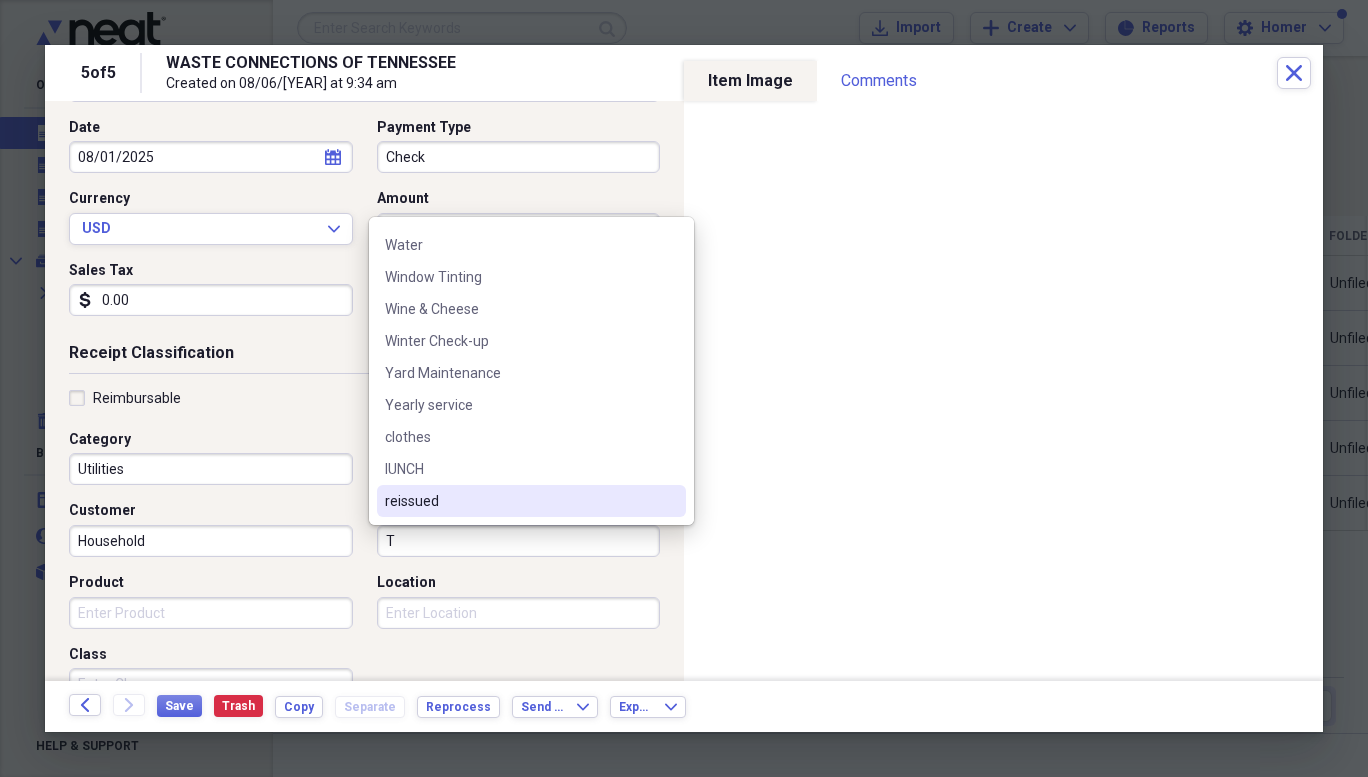 scroll, scrollTop: 0, scrollLeft: 0, axis: both 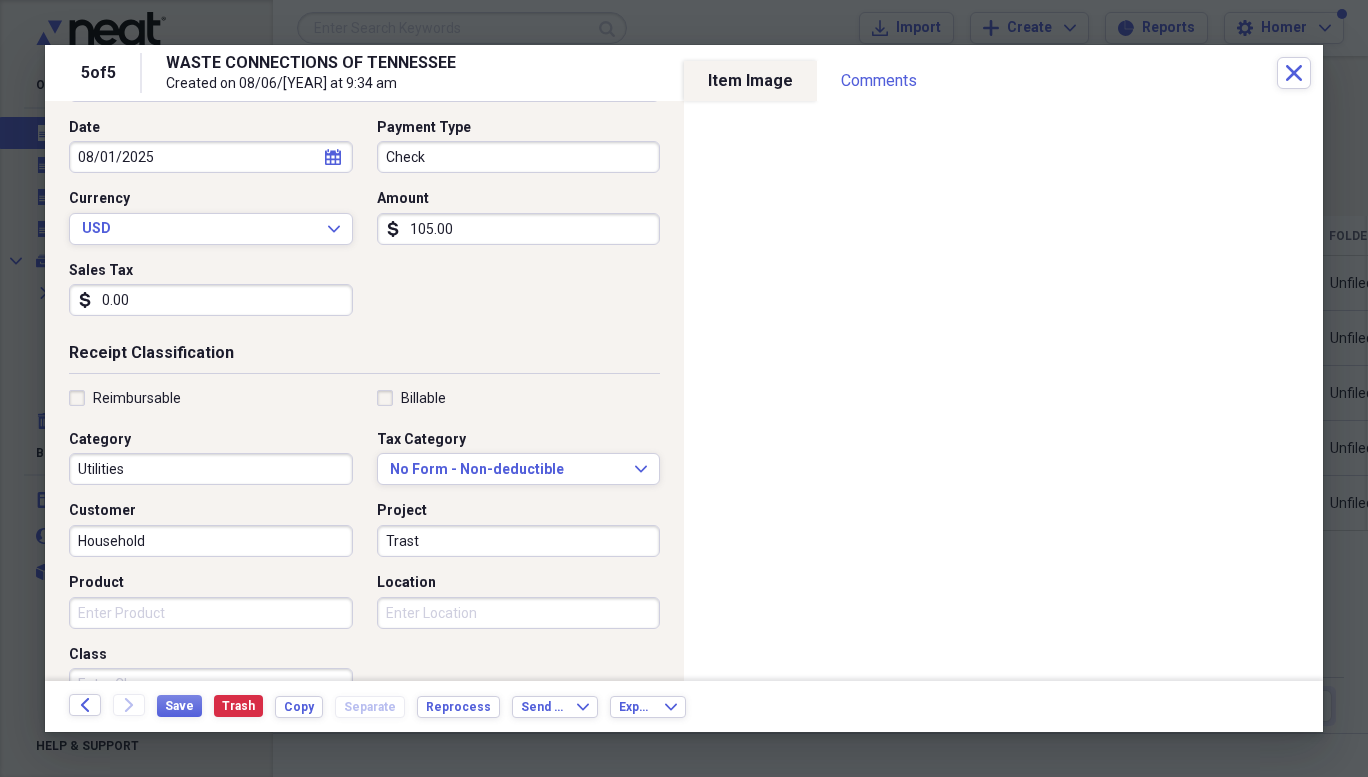 type on "Trast" 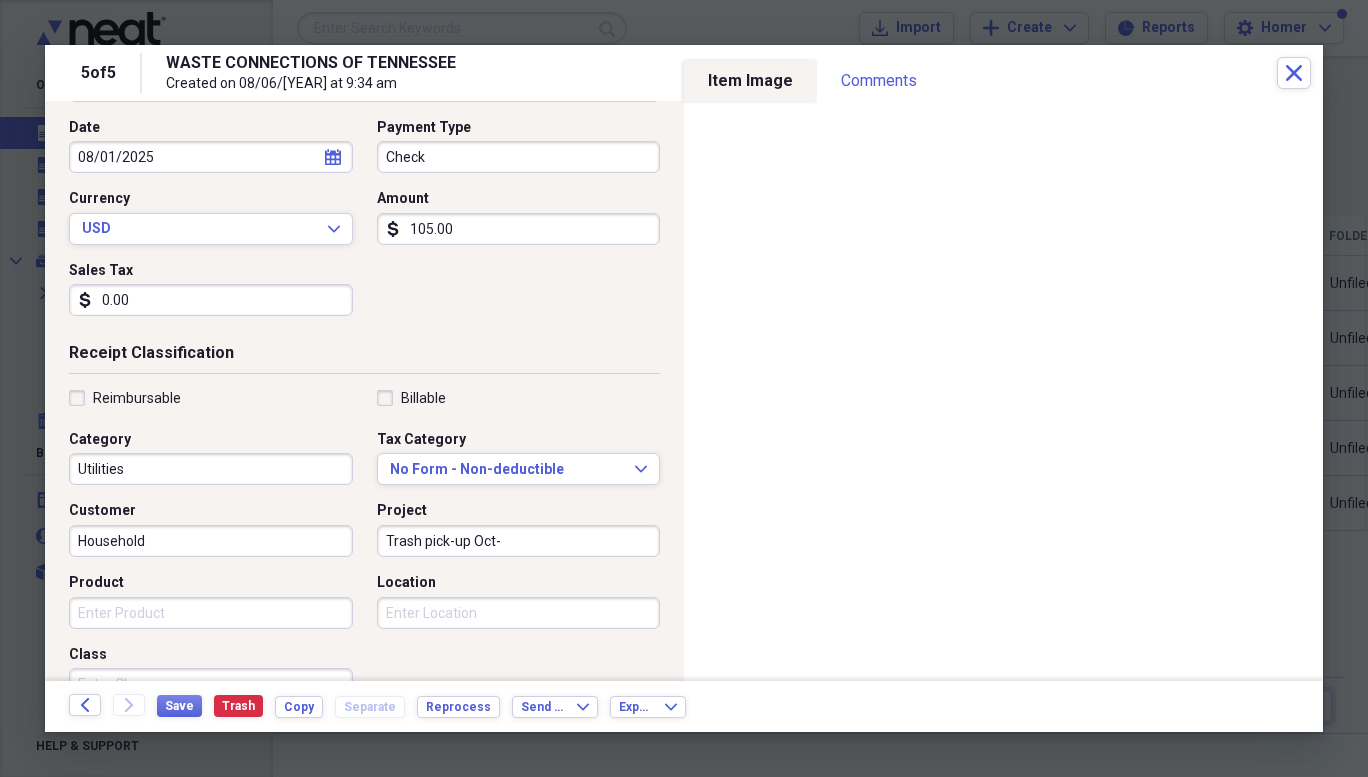 drag, startPoint x: 466, startPoint y: 541, endPoint x: 494, endPoint y: 537, distance: 28.284271 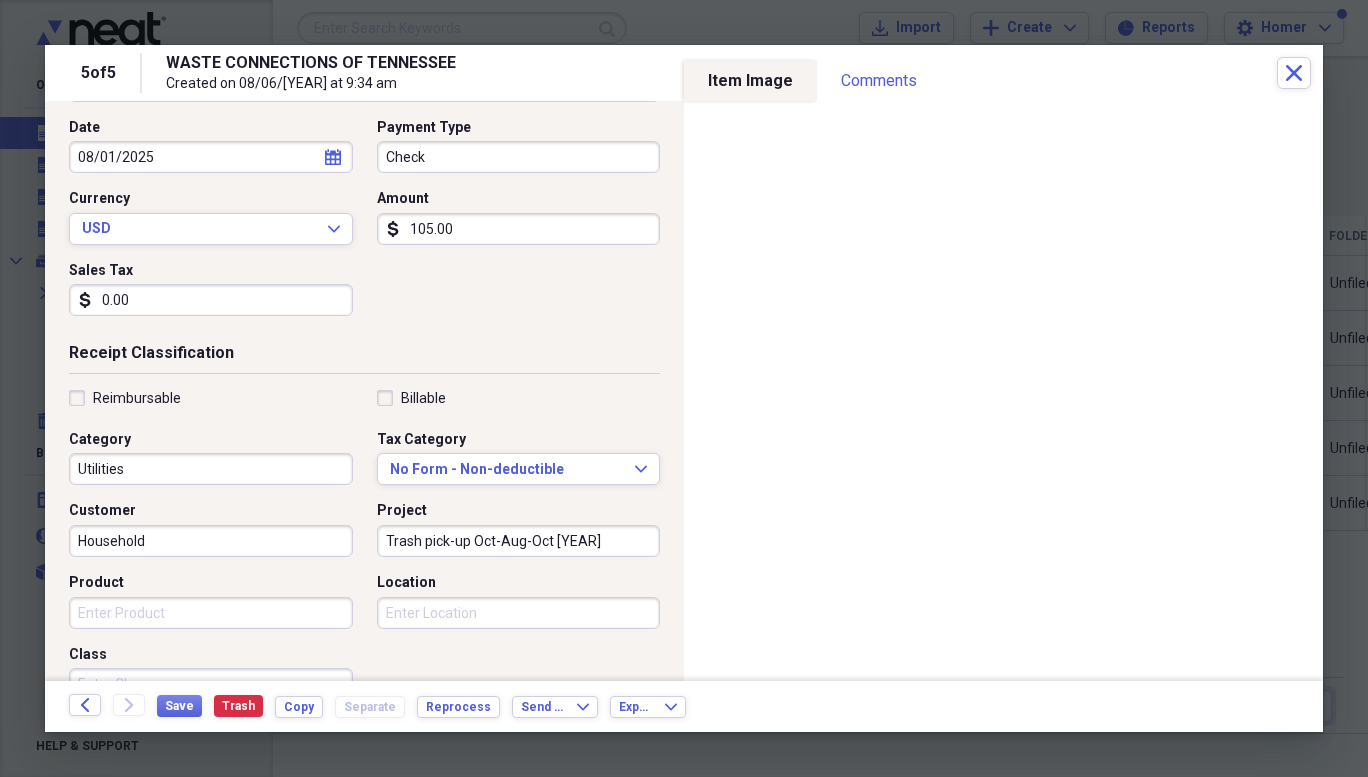 type on "Trash pick-up Oct-Aug-Oct [YEAR]" 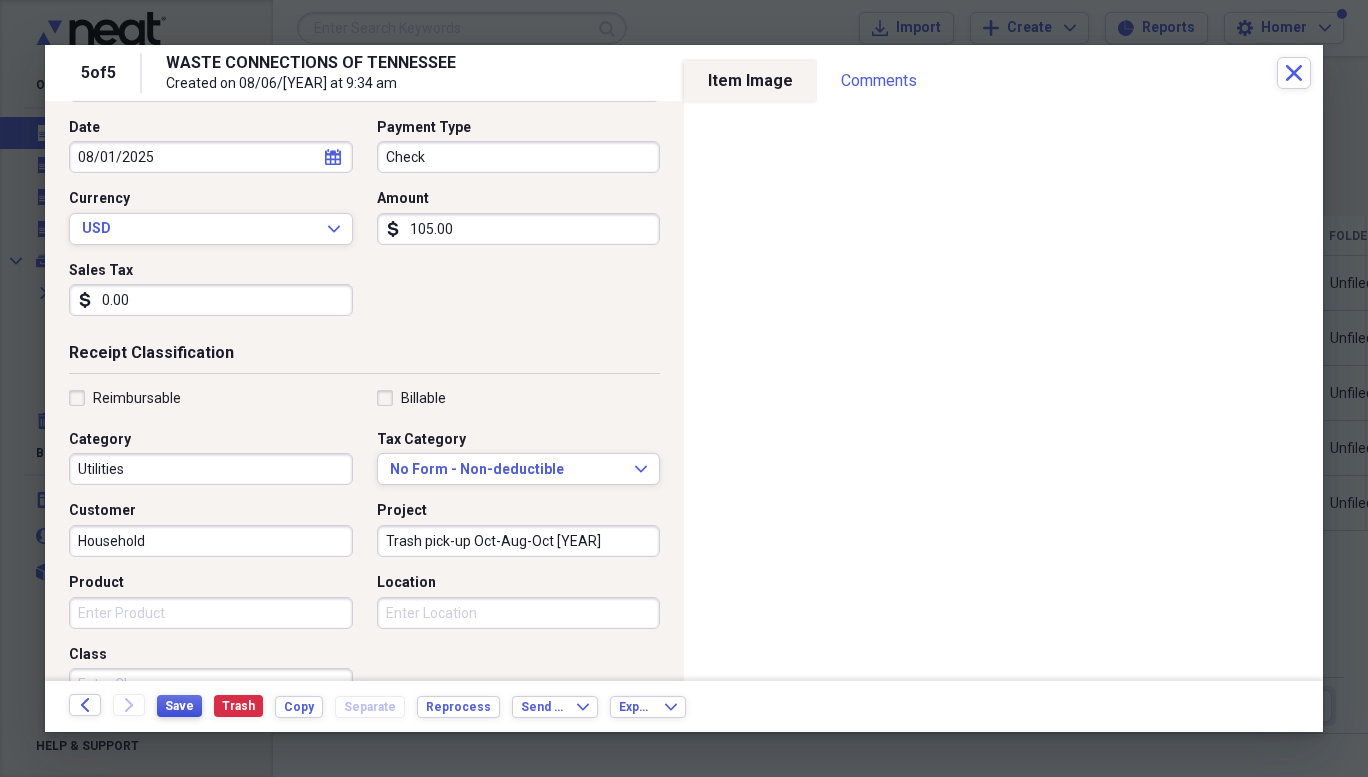 click on "Save" at bounding box center (179, 706) 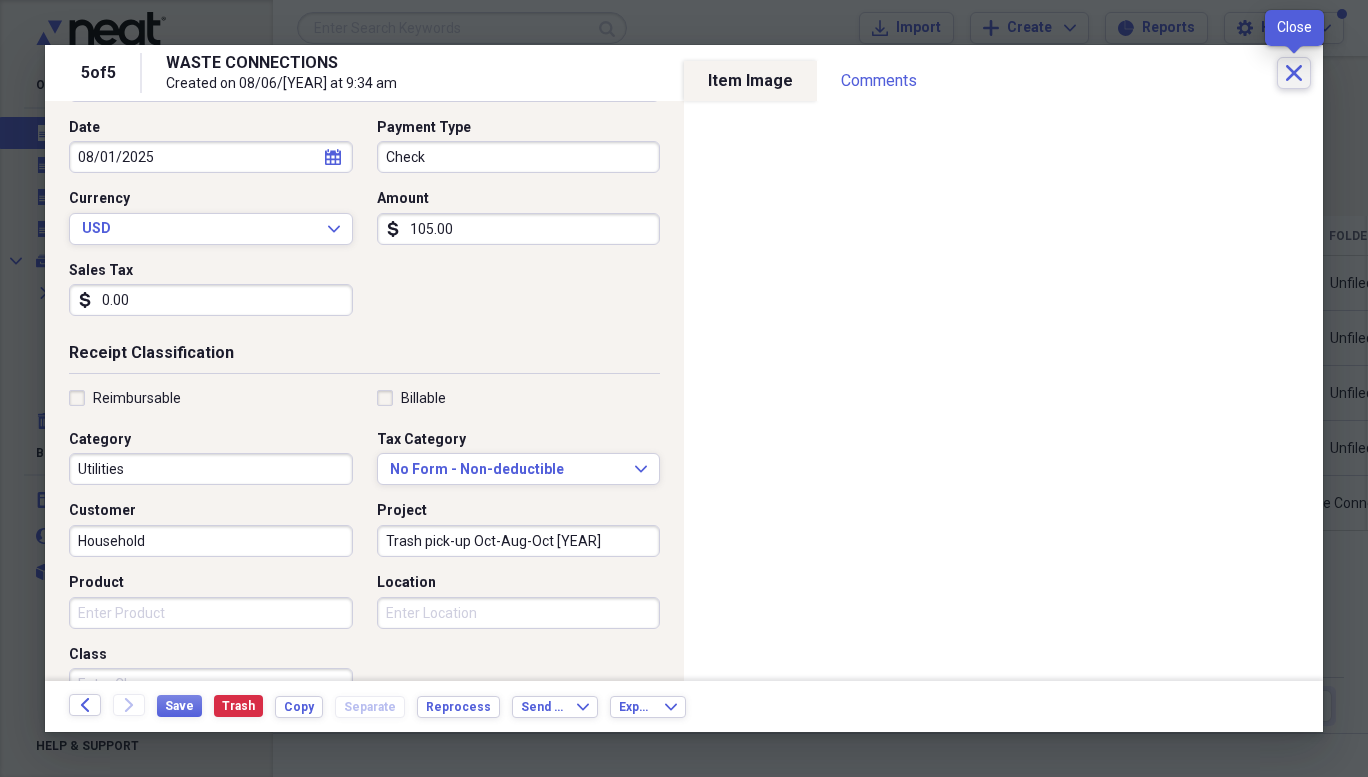 click 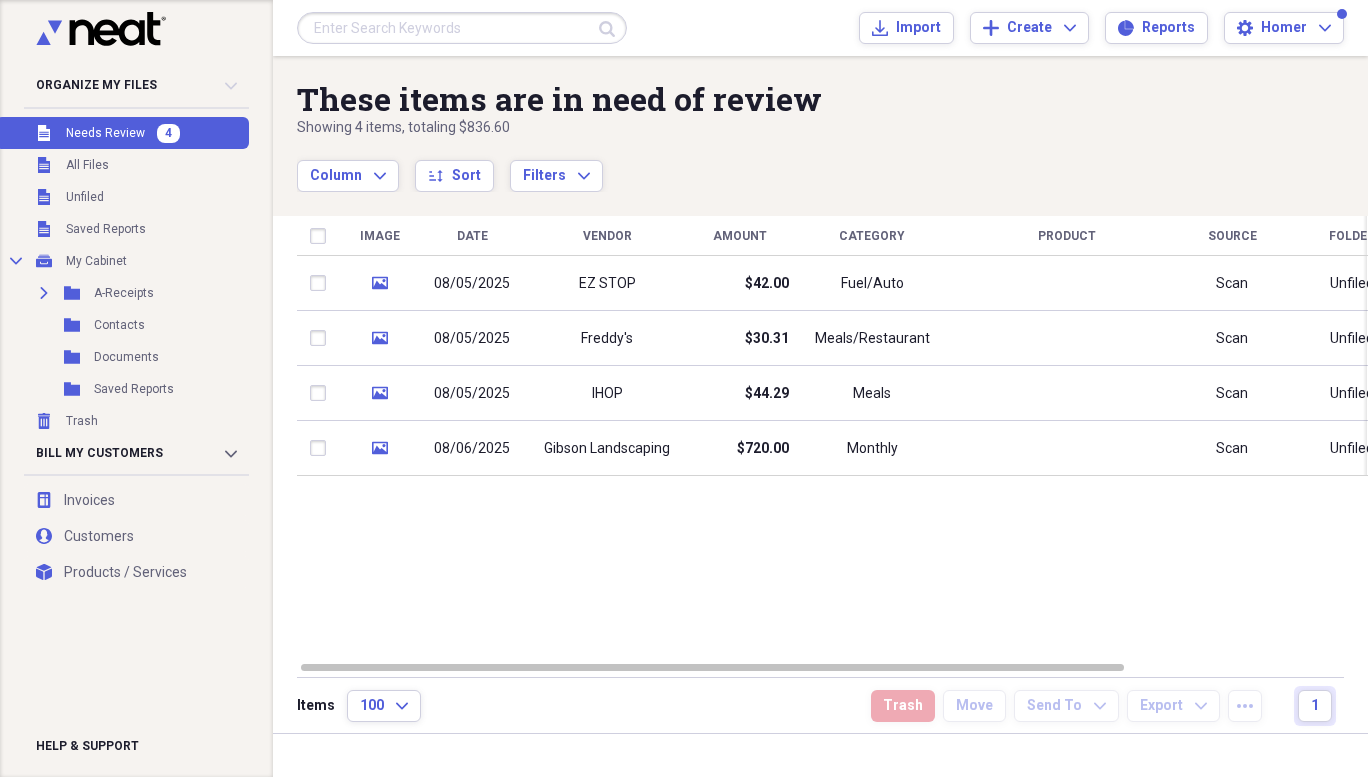 click on "08/06/2025" at bounding box center [472, 449] 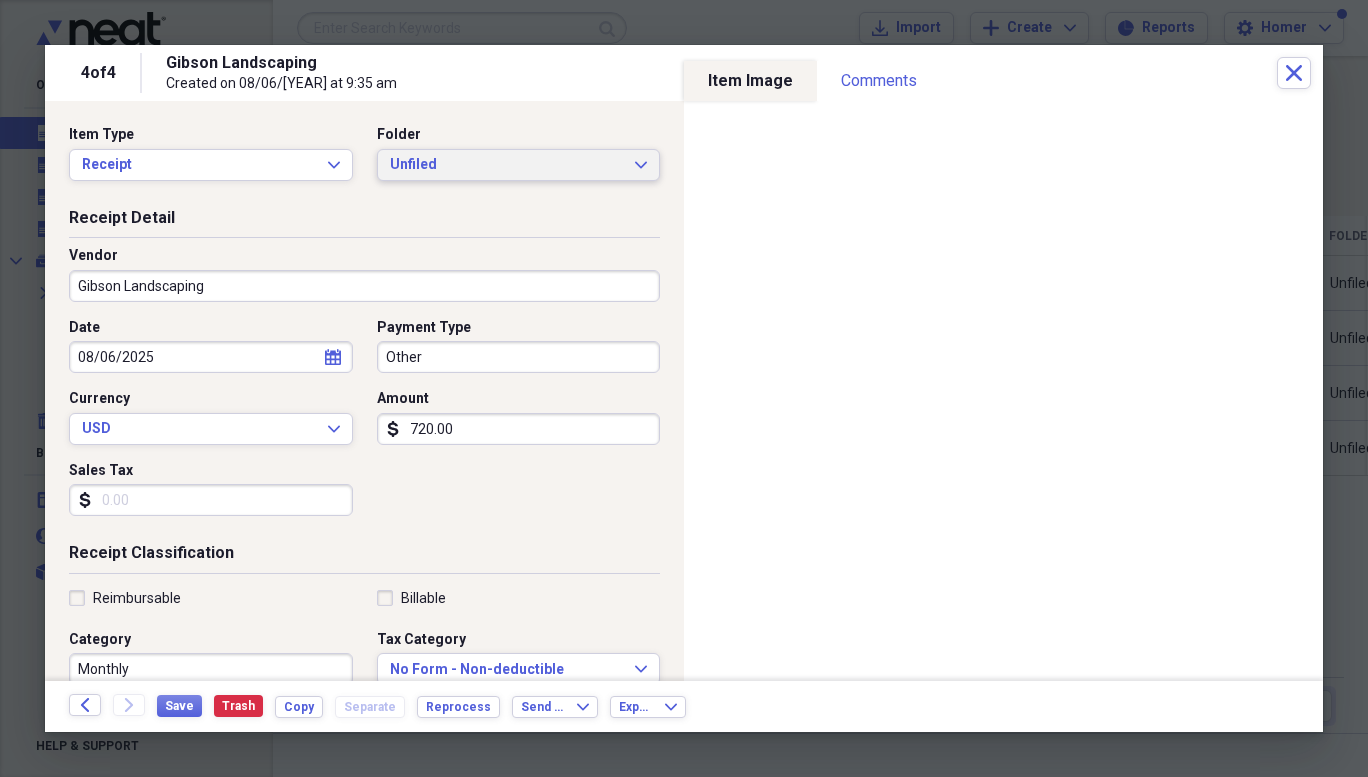 click on "Expand" 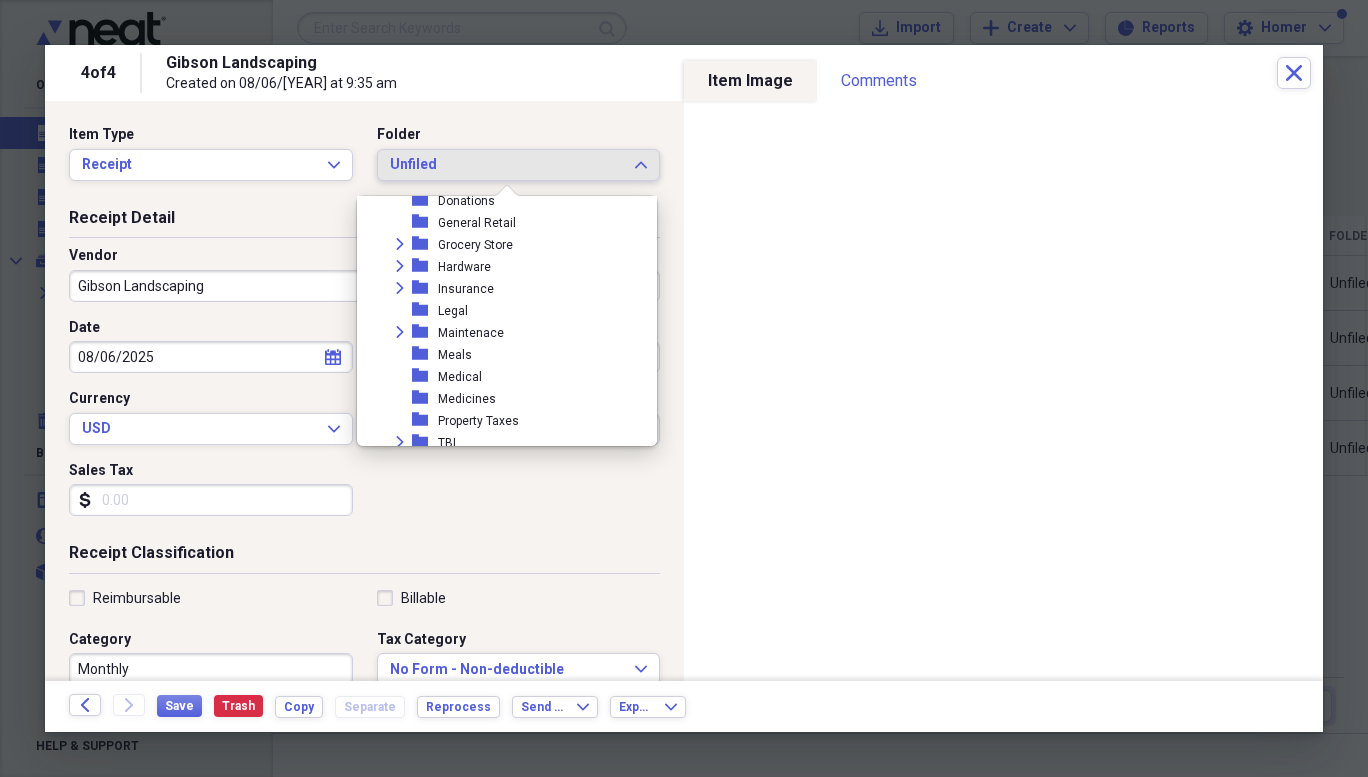 scroll, scrollTop: 154, scrollLeft: 0, axis: vertical 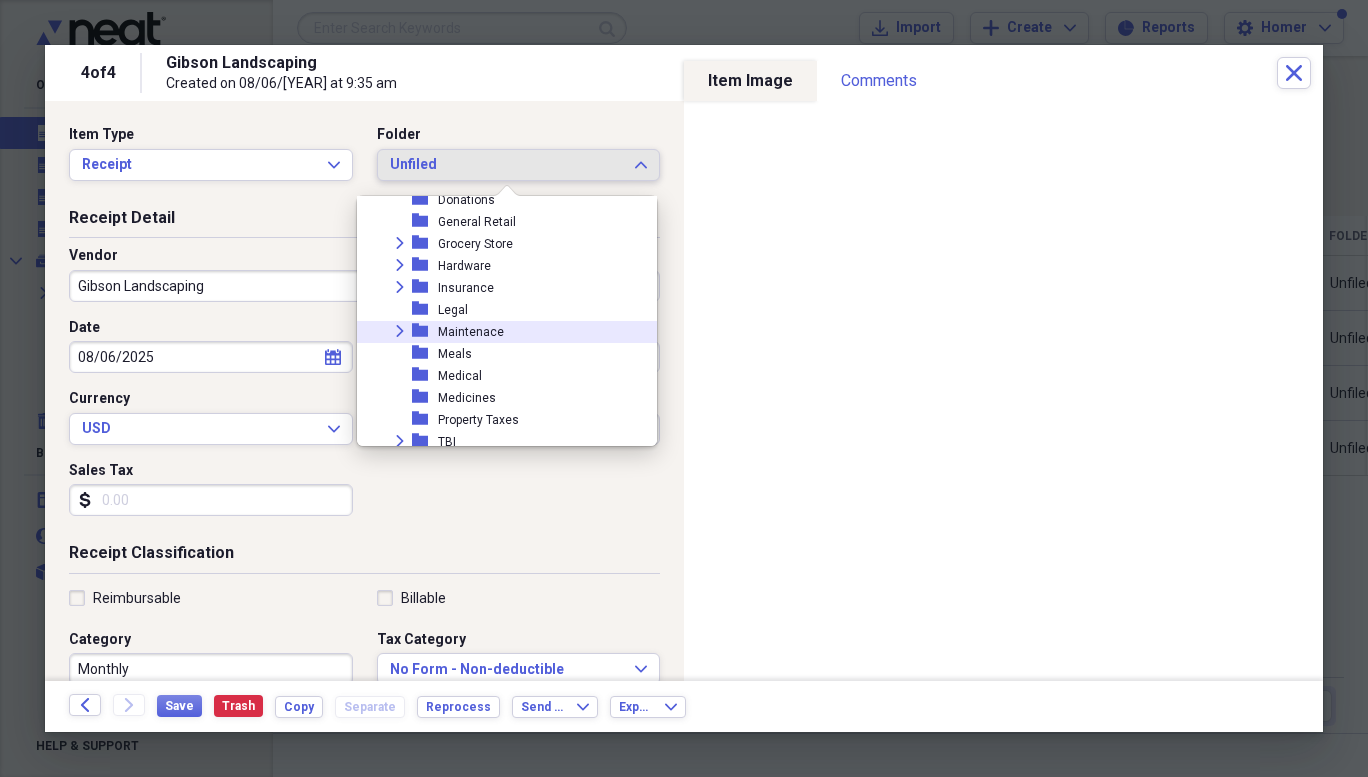click 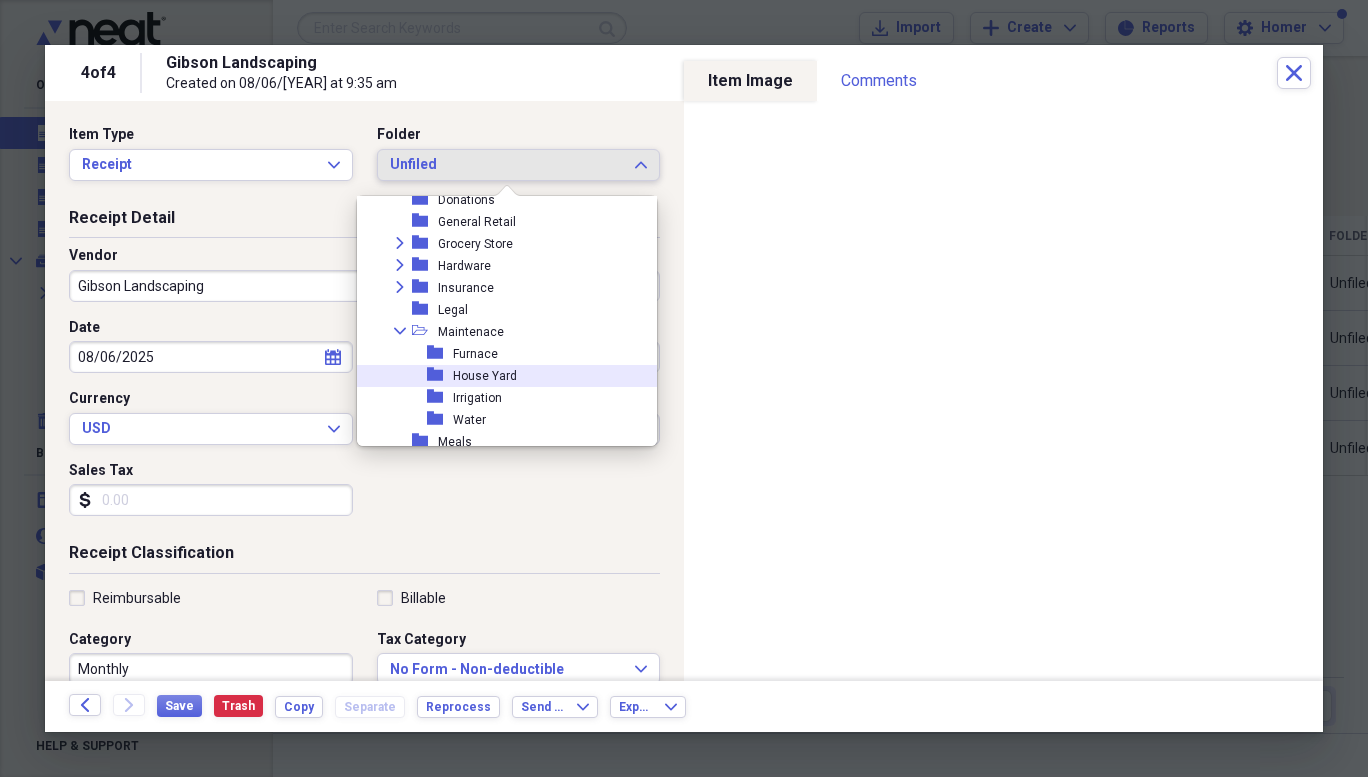 click 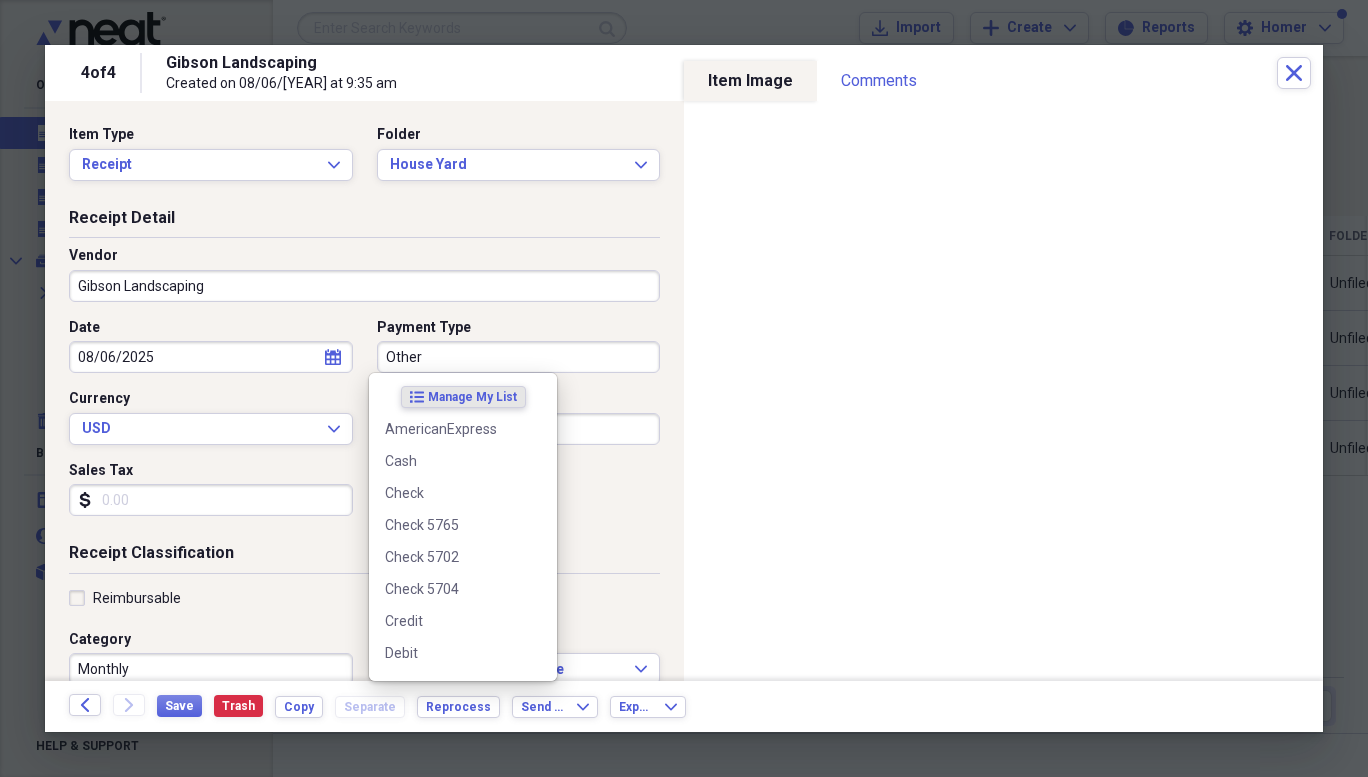 click on "Other" at bounding box center (519, 357) 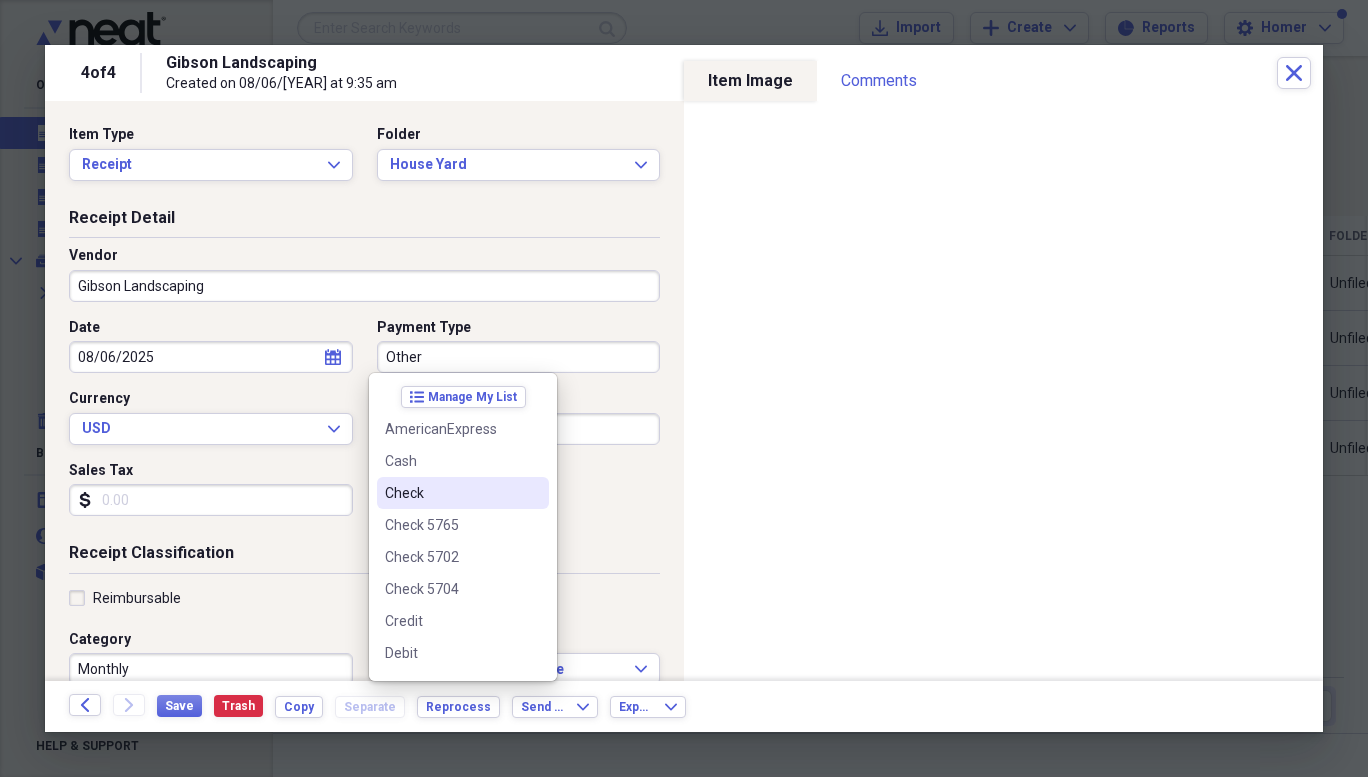 click on "Check" at bounding box center (451, 493) 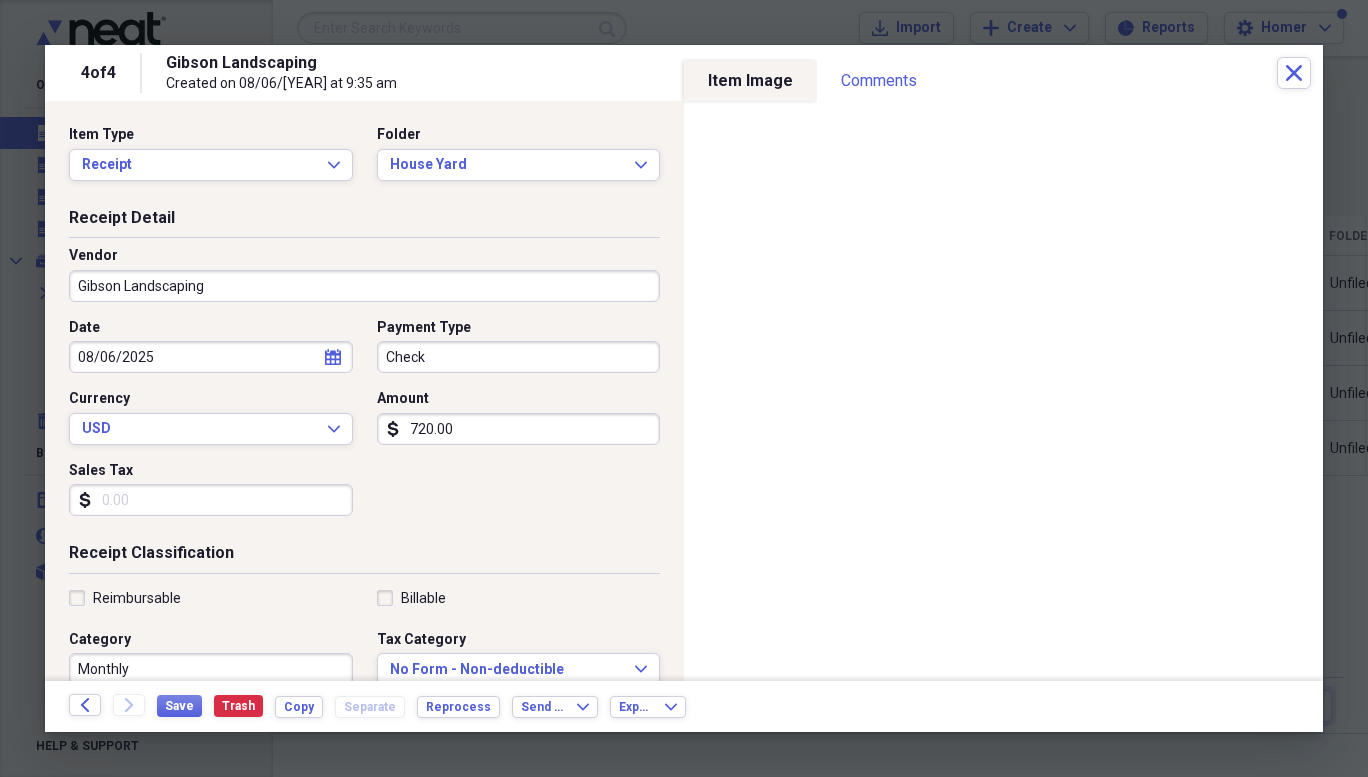 click on "Sales Tax" at bounding box center (211, 500) 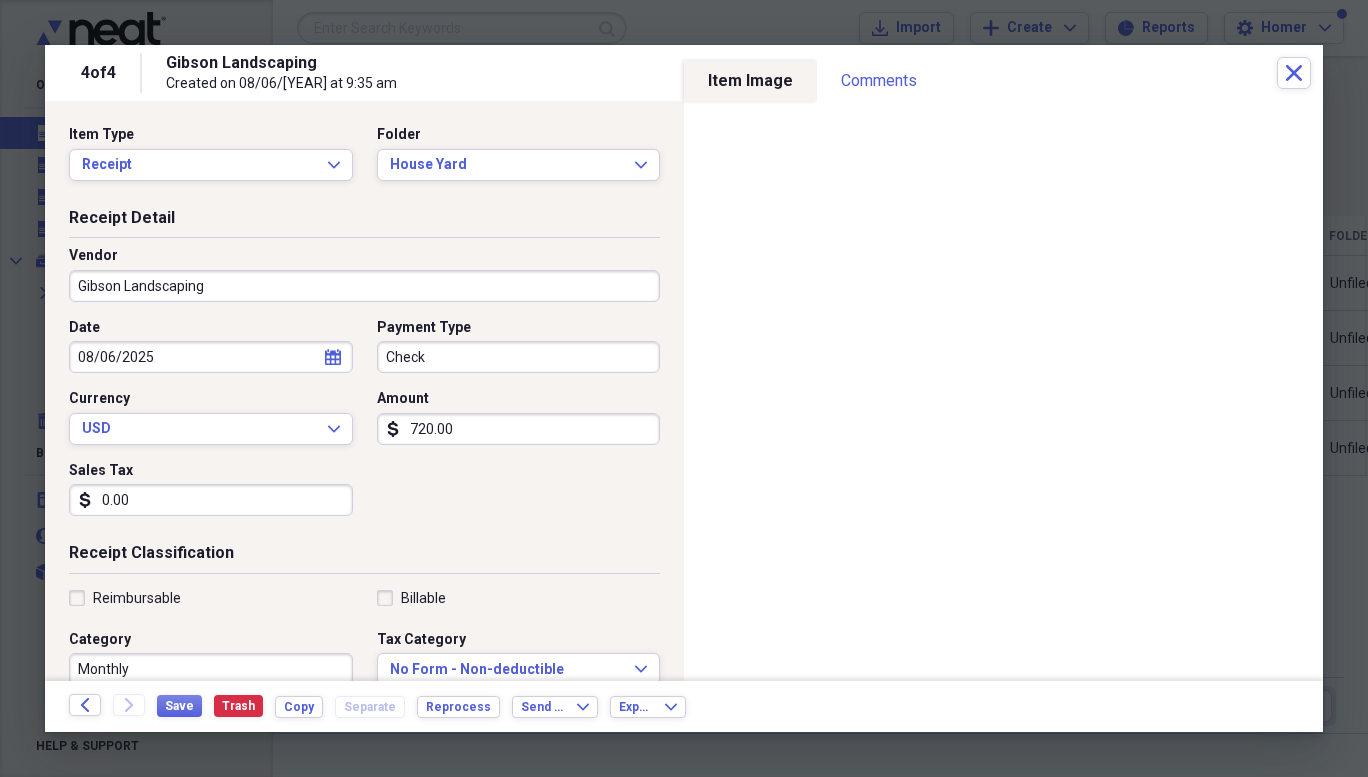 type on "0.00" 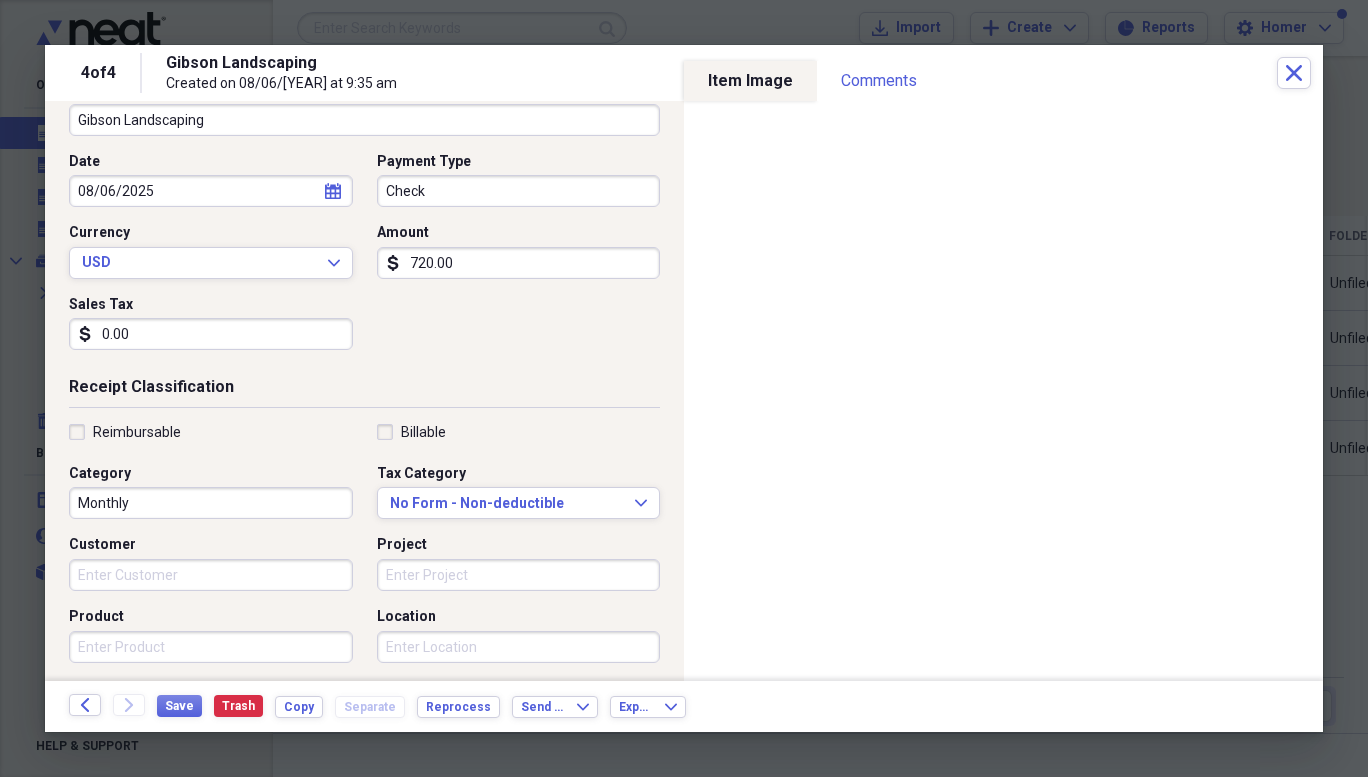 scroll, scrollTop: 200, scrollLeft: 0, axis: vertical 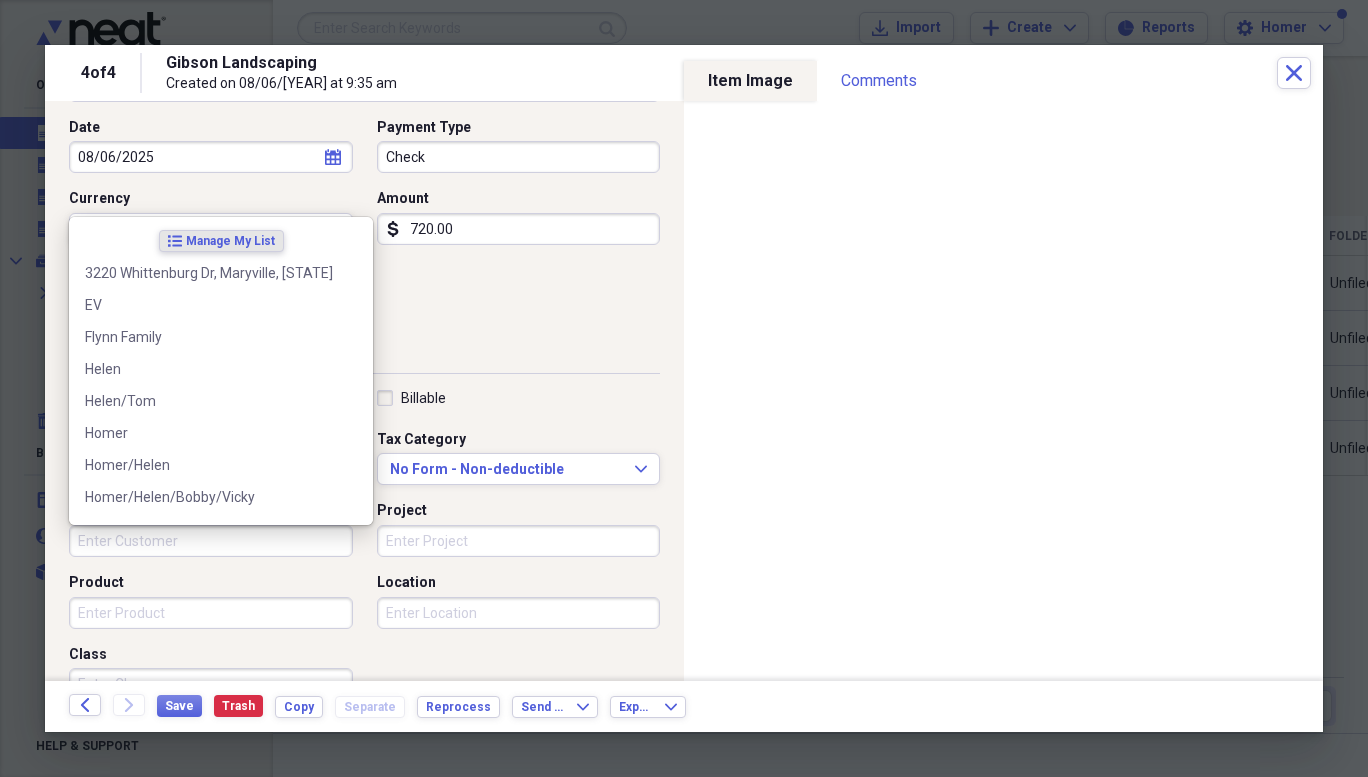 click on "Customer" at bounding box center (211, 541) 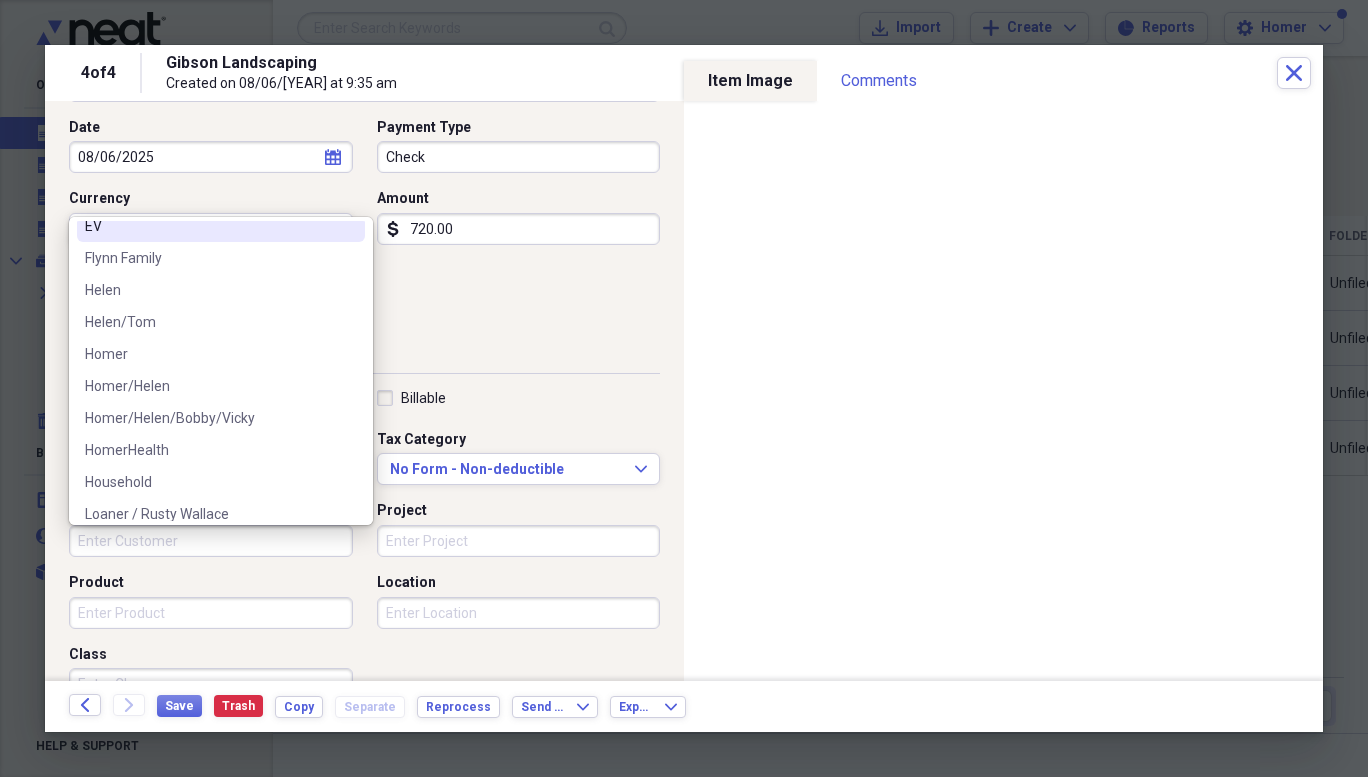 scroll, scrollTop: 89, scrollLeft: 0, axis: vertical 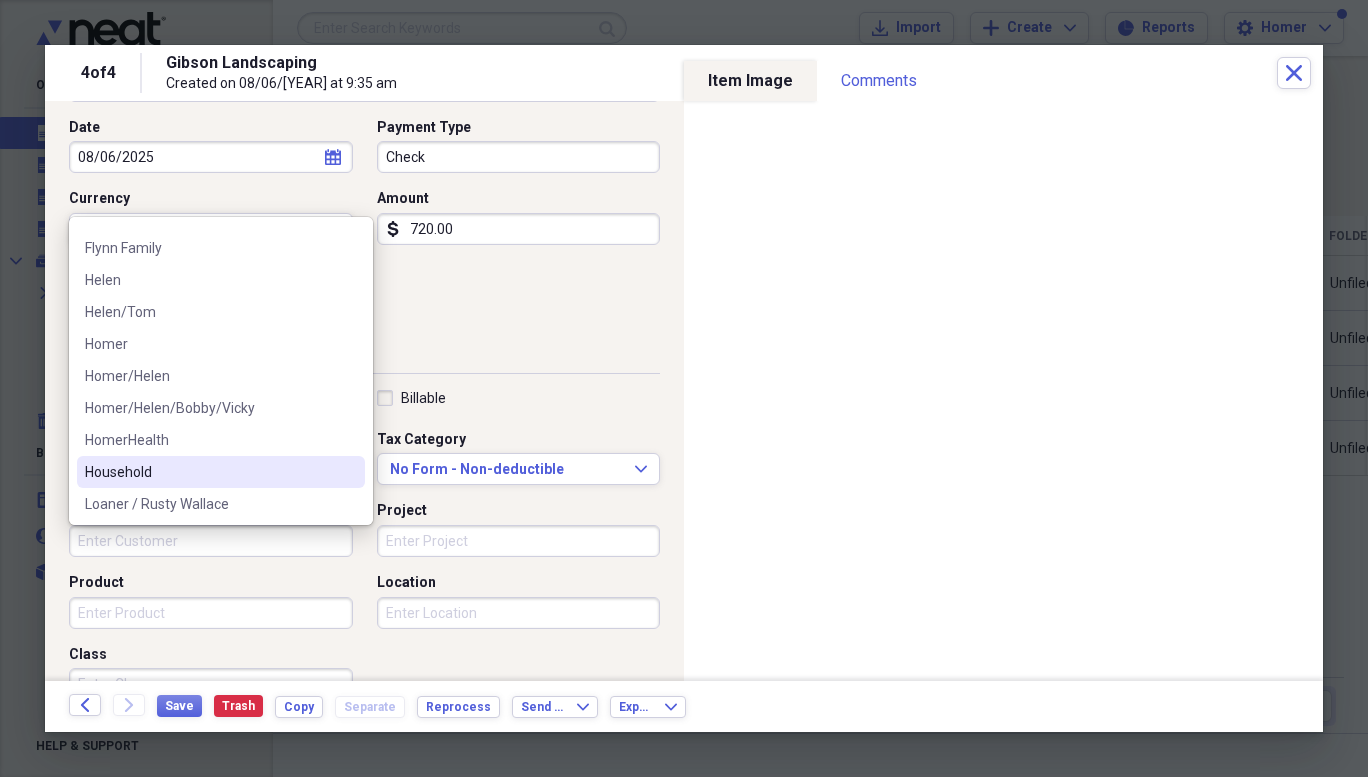 click on "Household" at bounding box center [209, 472] 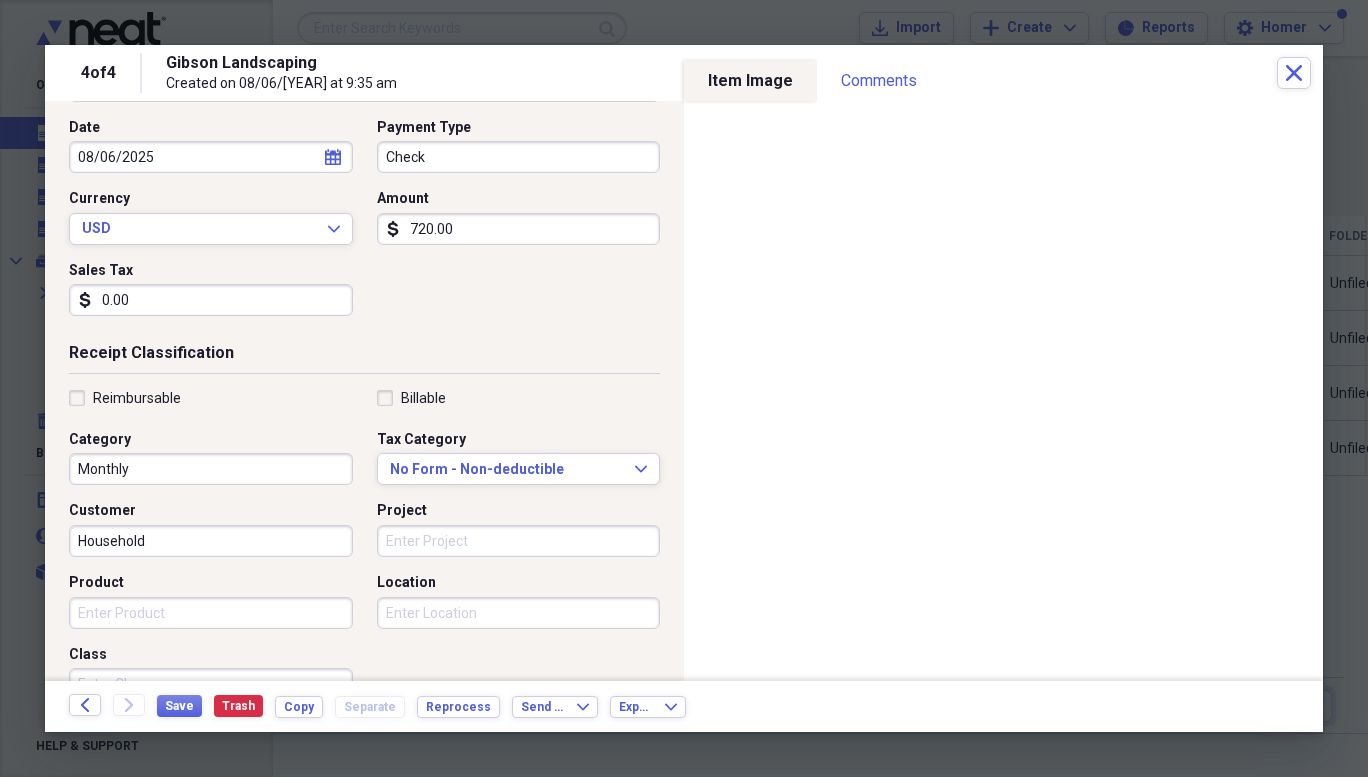 click on "Project" at bounding box center (519, 541) 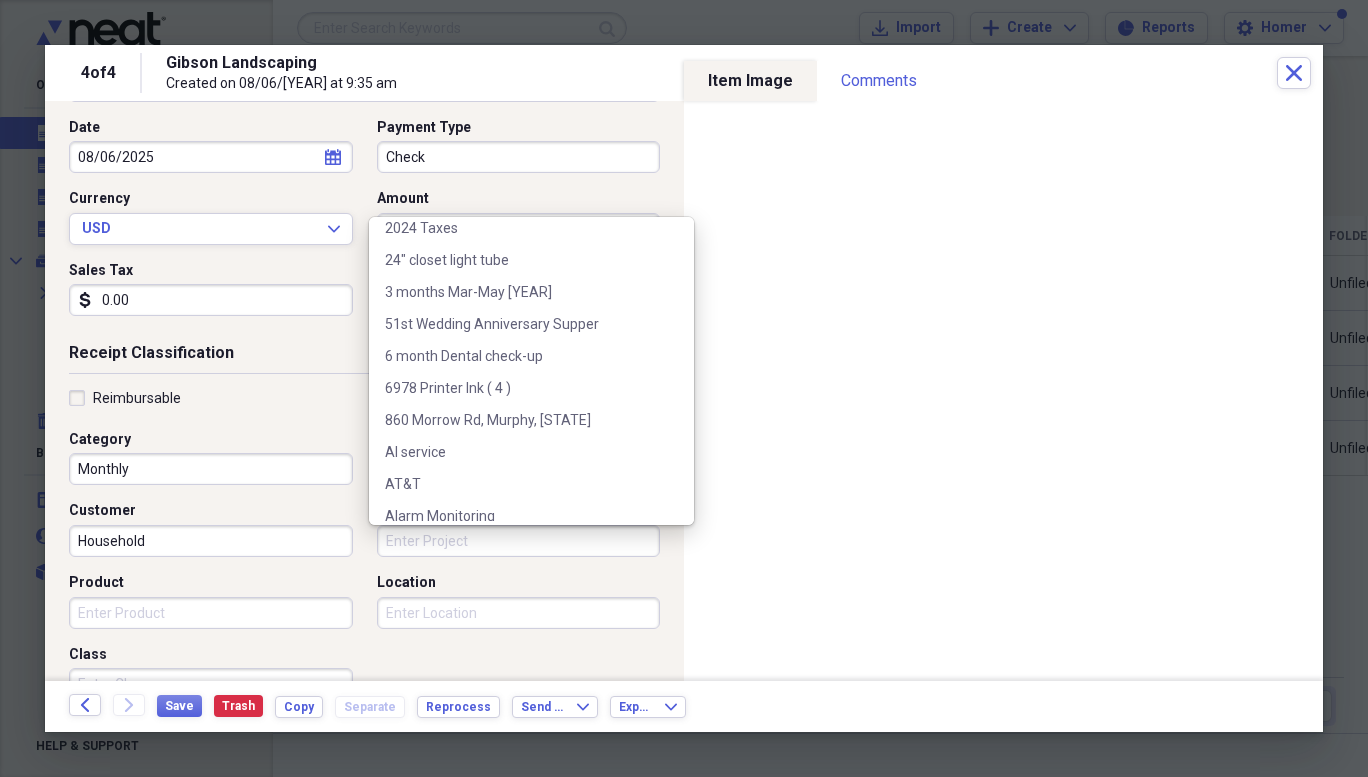 scroll, scrollTop: 137, scrollLeft: 0, axis: vertical 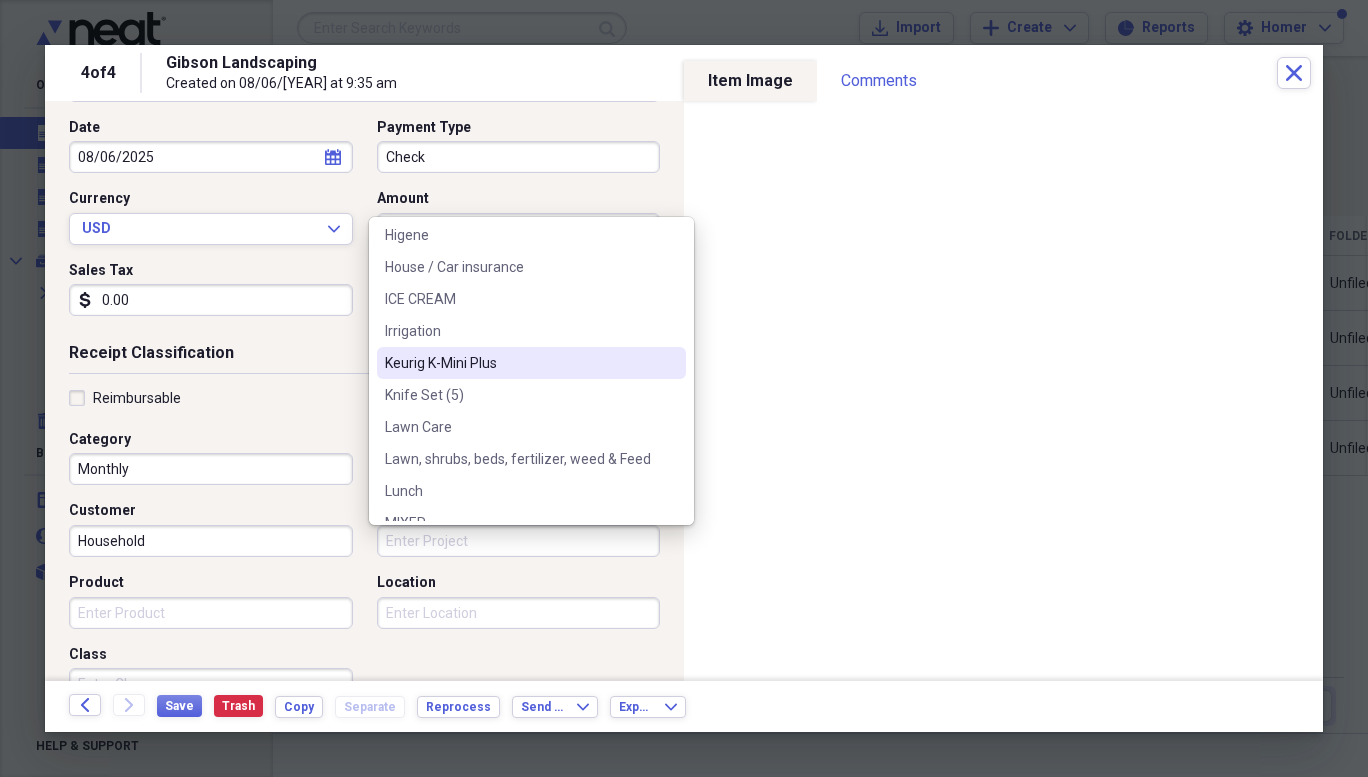 click at bounding box center (670, 363) 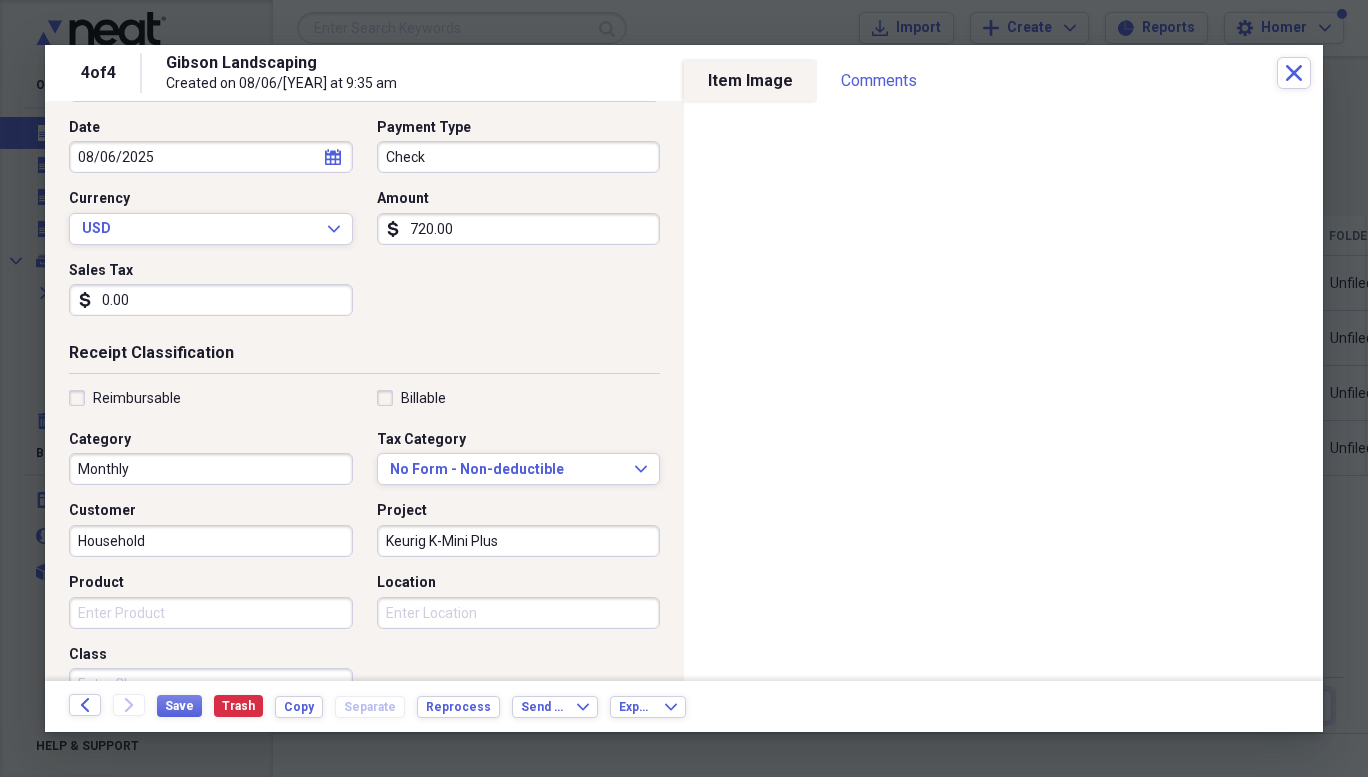 drag, startPoint x: 374, startPoint y: 534, endPoint x: 535, endPoint y: 535, distance: 161.00311 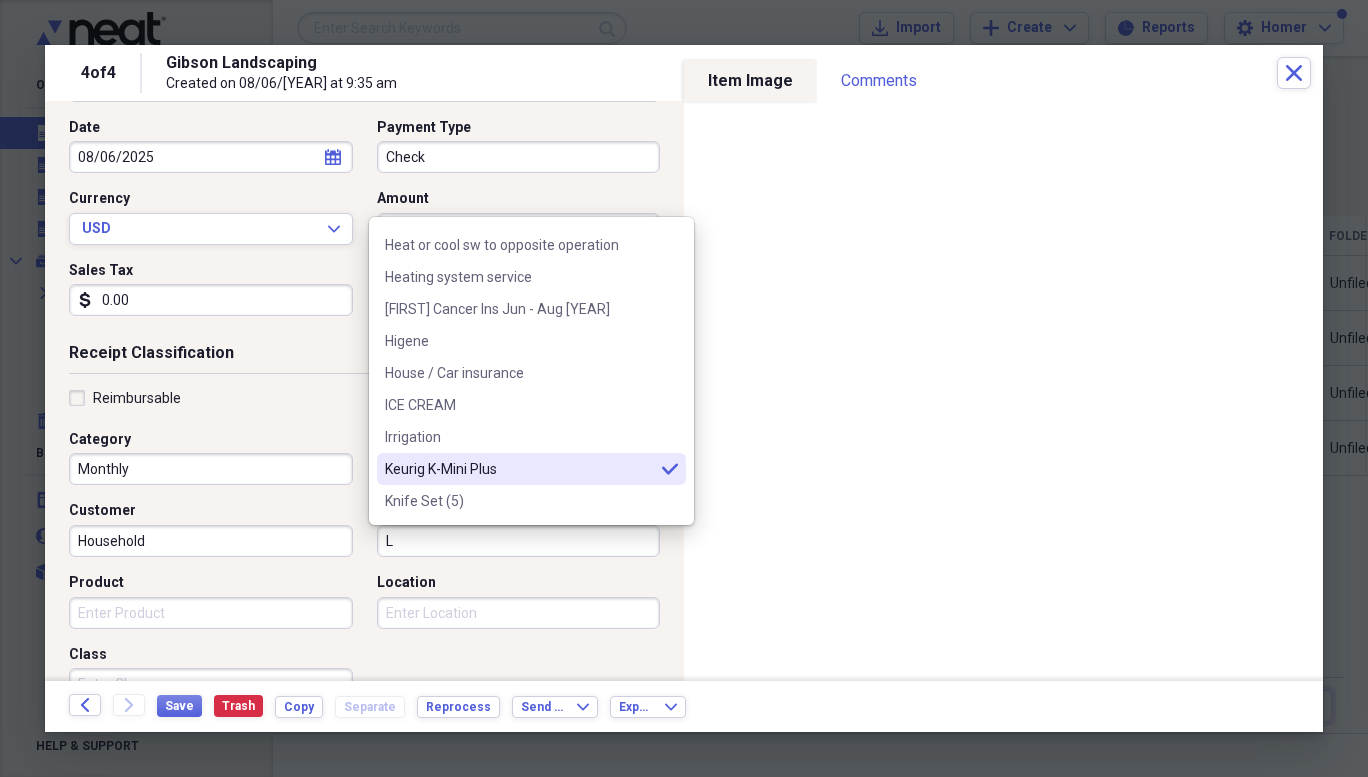 scroll, scrollTop: 0, scrollLeft: 0, axis: both 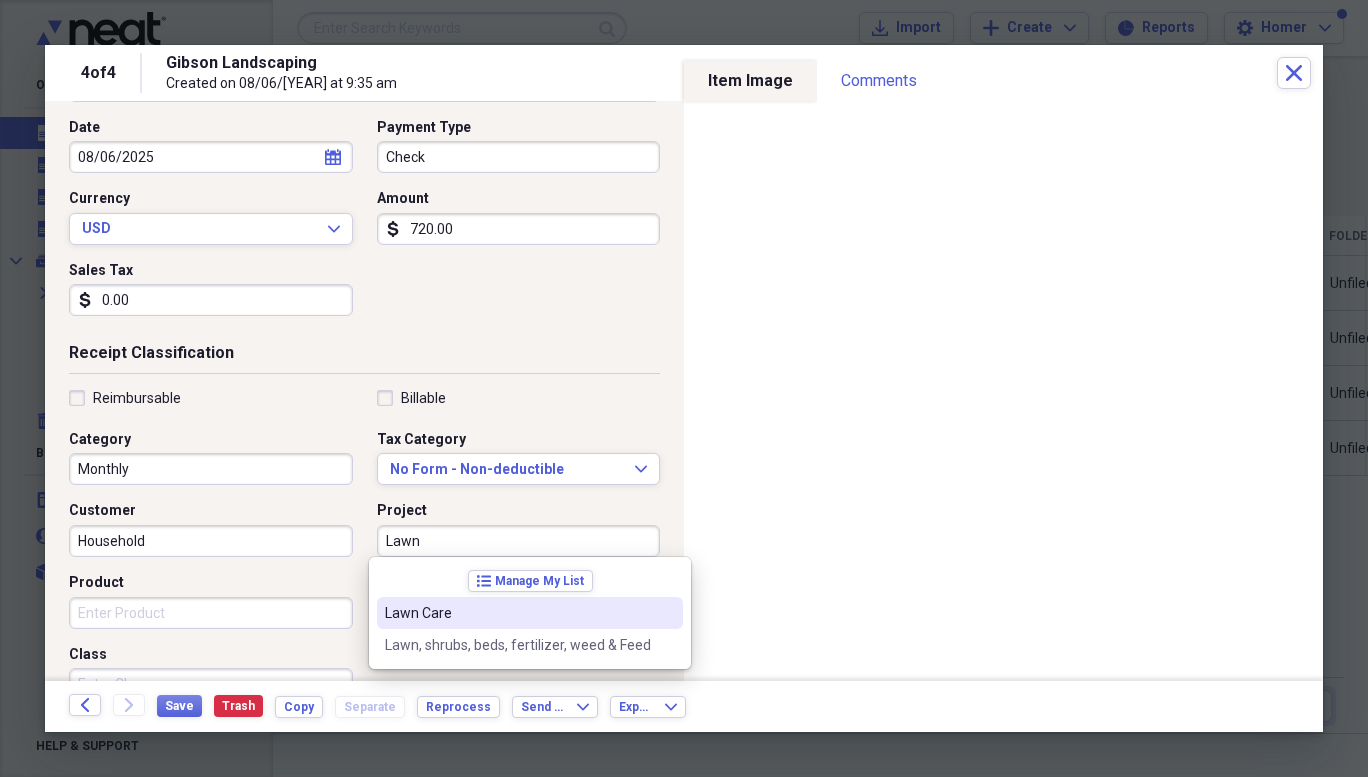 click on "Lawn Care" at bounding box center (518, 613) 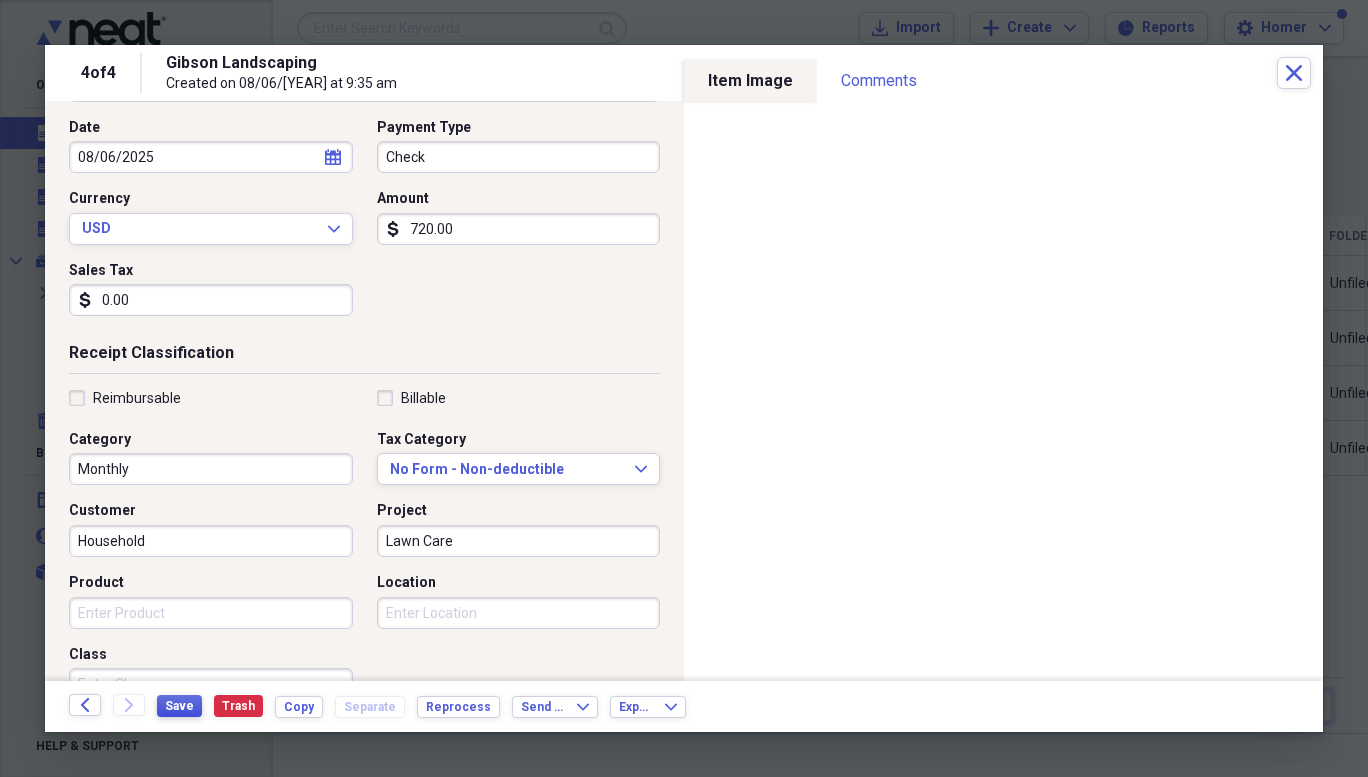 click on "Save" at bounding box center [179, 706] 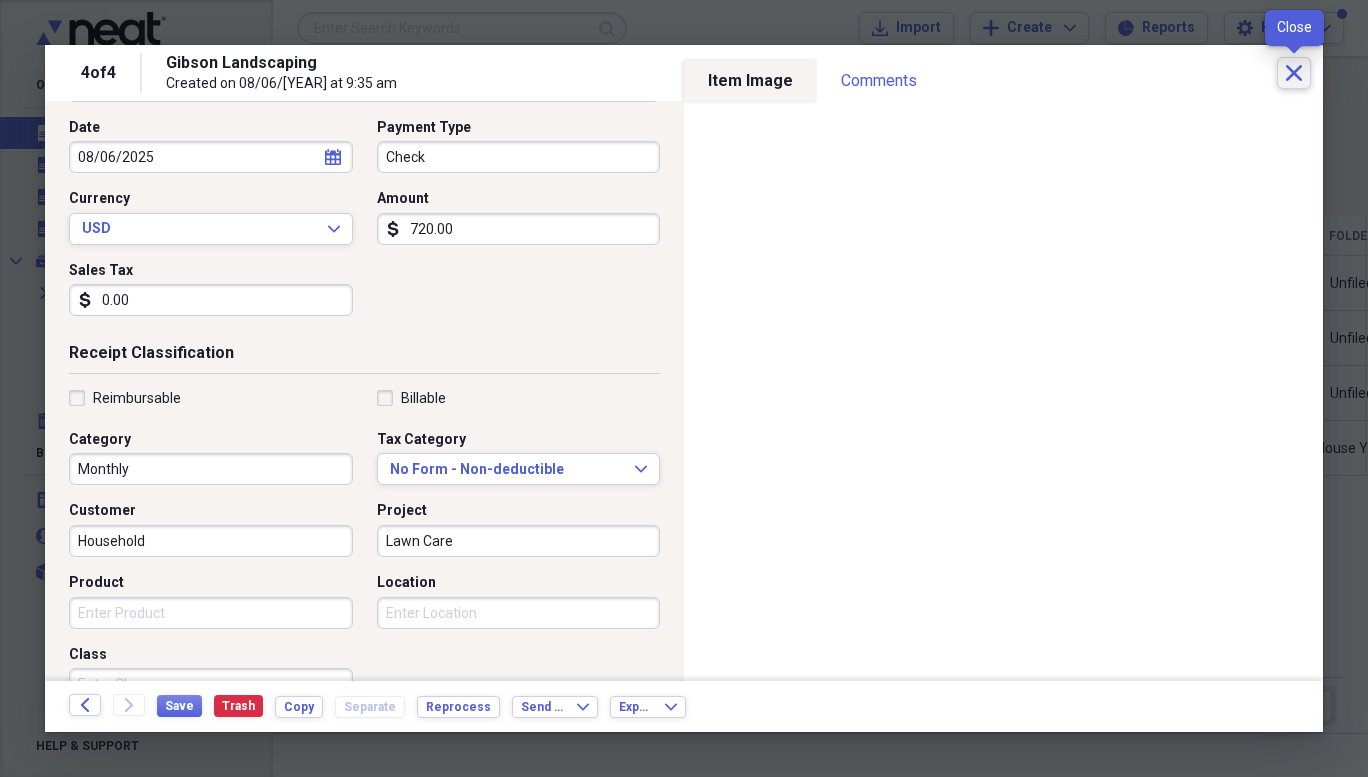 click on "Close" 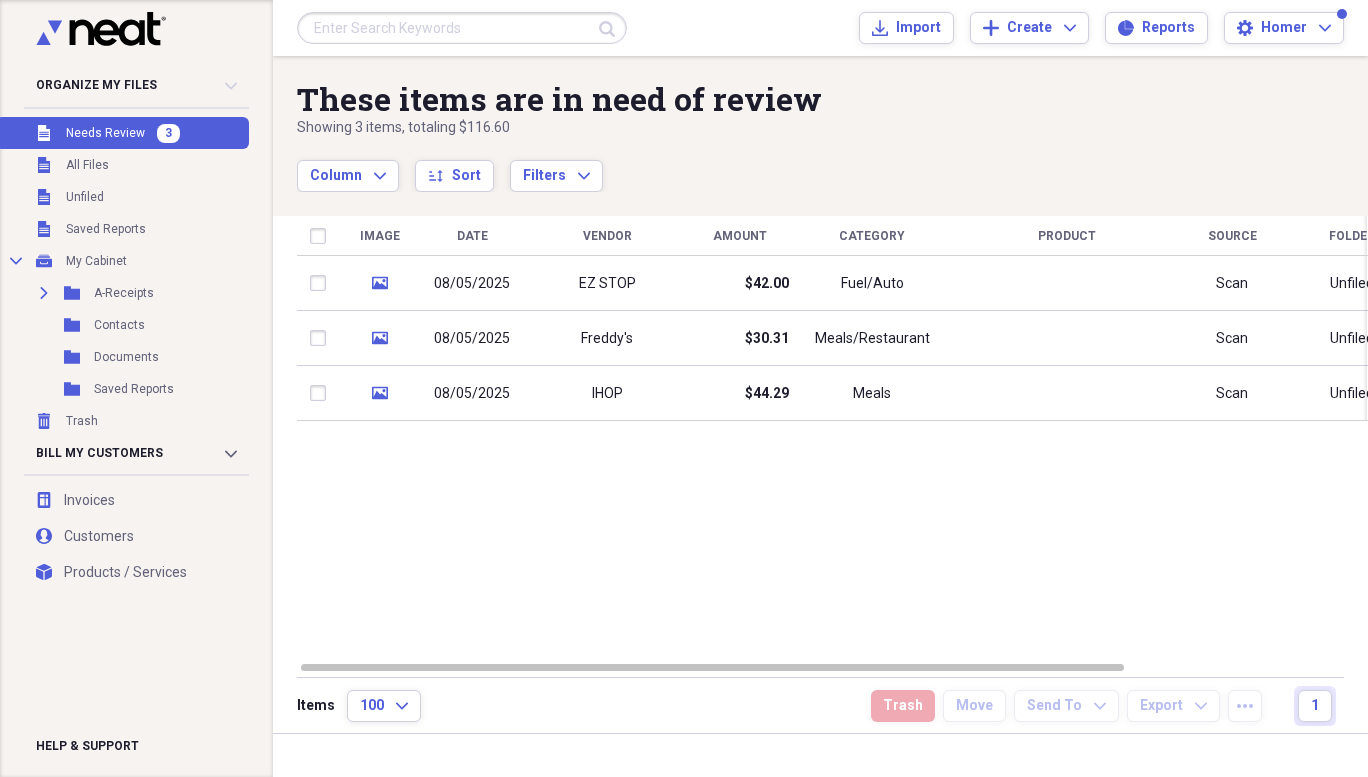 click on "IHOP" at bounding box center [607, 393] 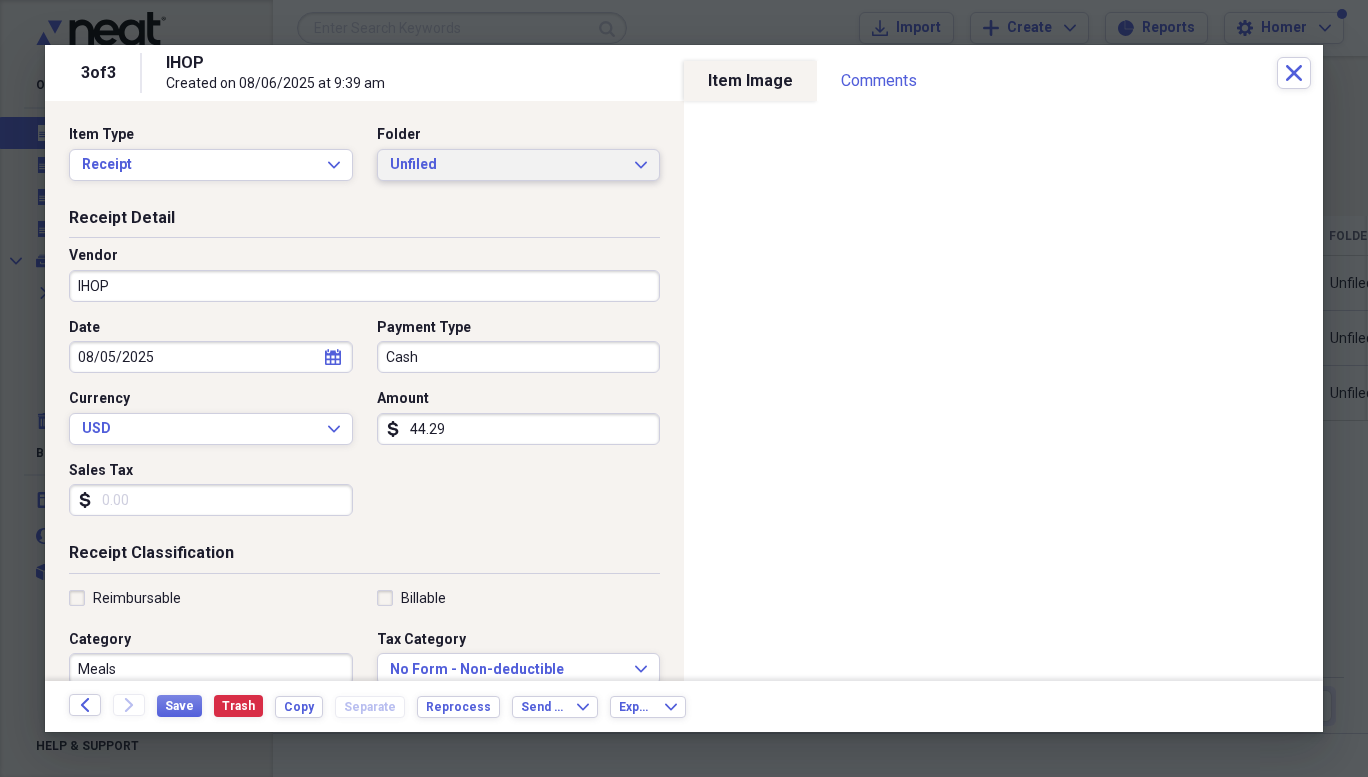 click on "Unfiled Expand" at bounding box center (519, 165) 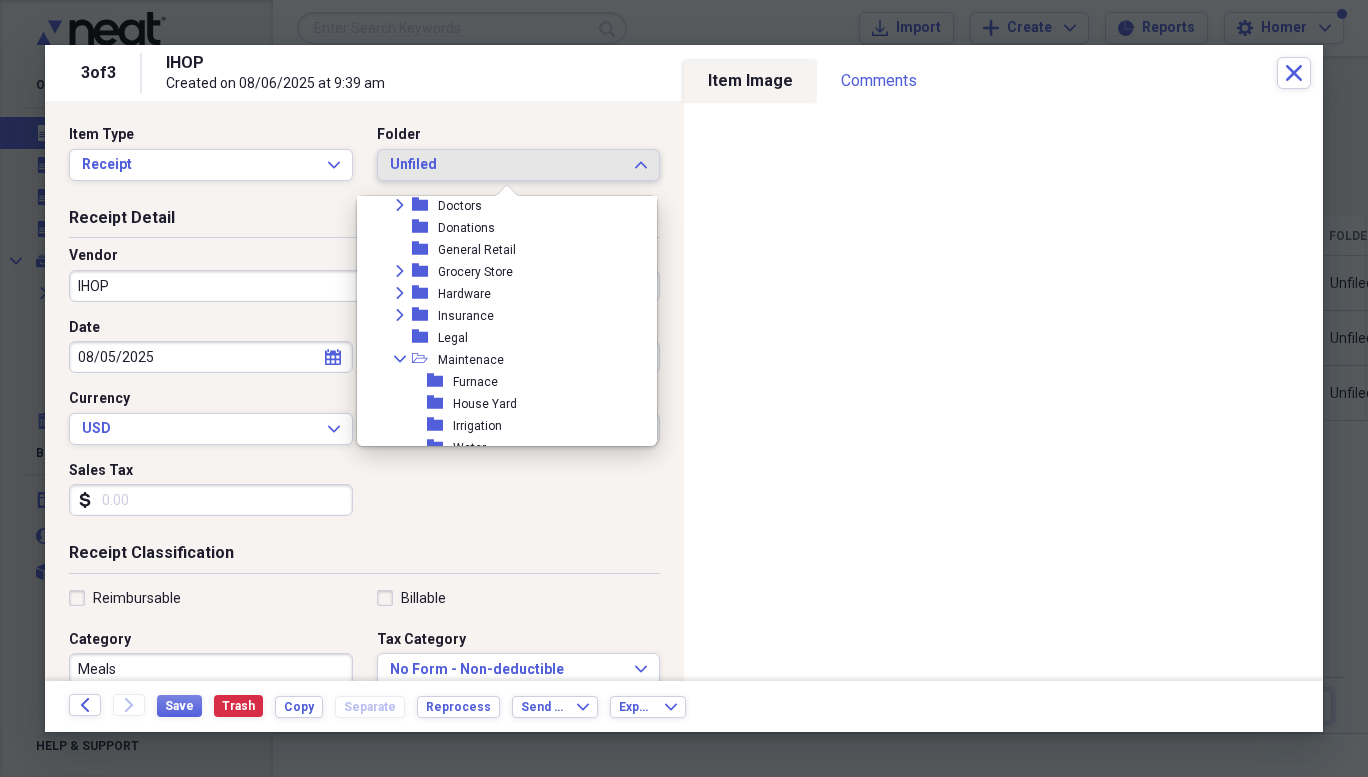 scroll, scrollTop: 117, scrollLeft: 0, axis: vertical 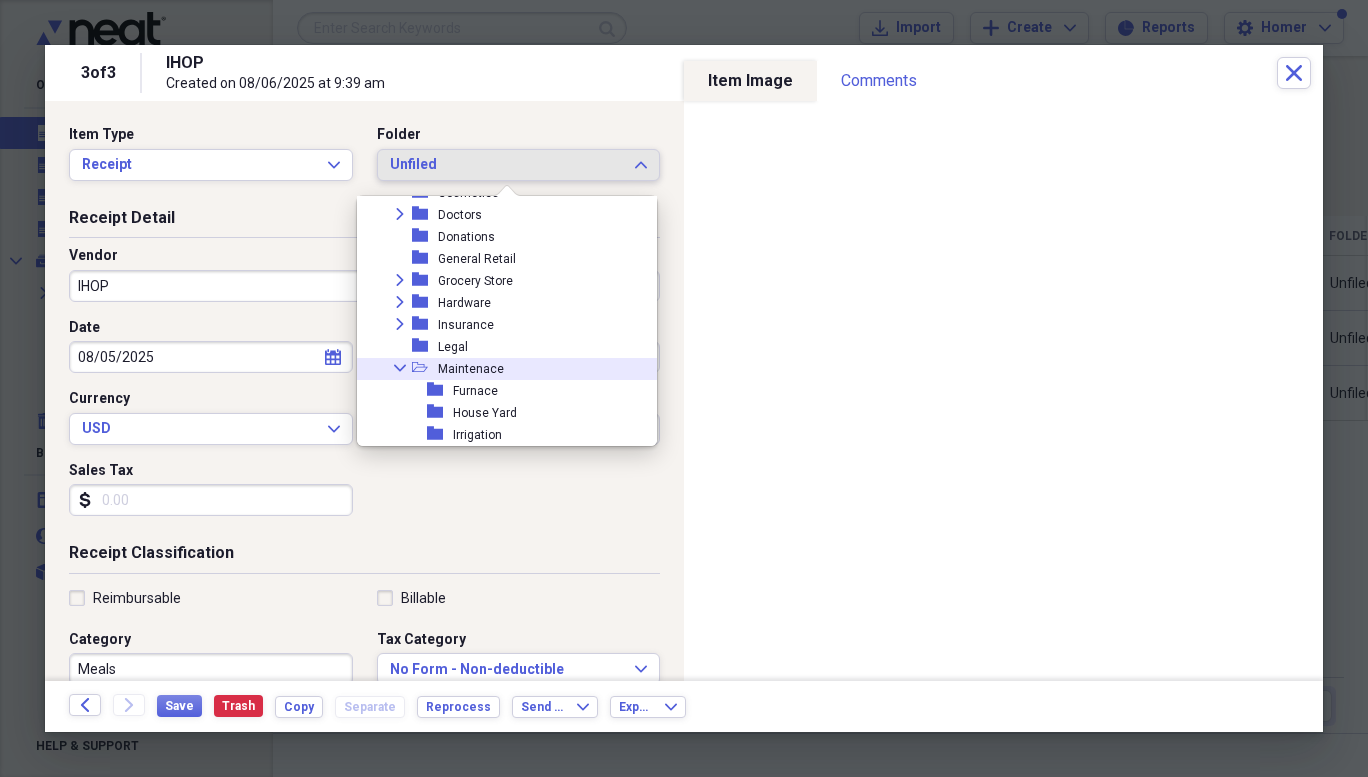 click on "Collapse" 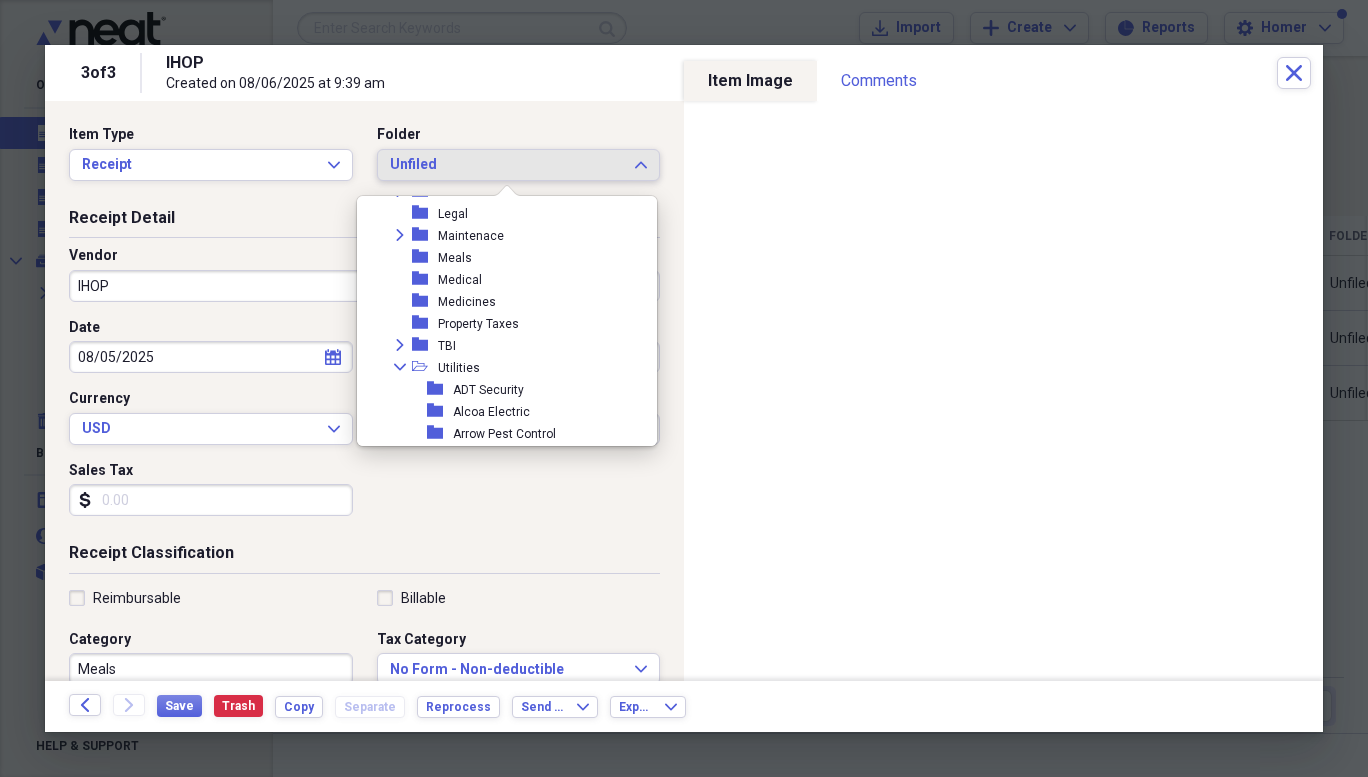 scroll, scrollTop: 266, scrollLeft: 0, axis: vertical 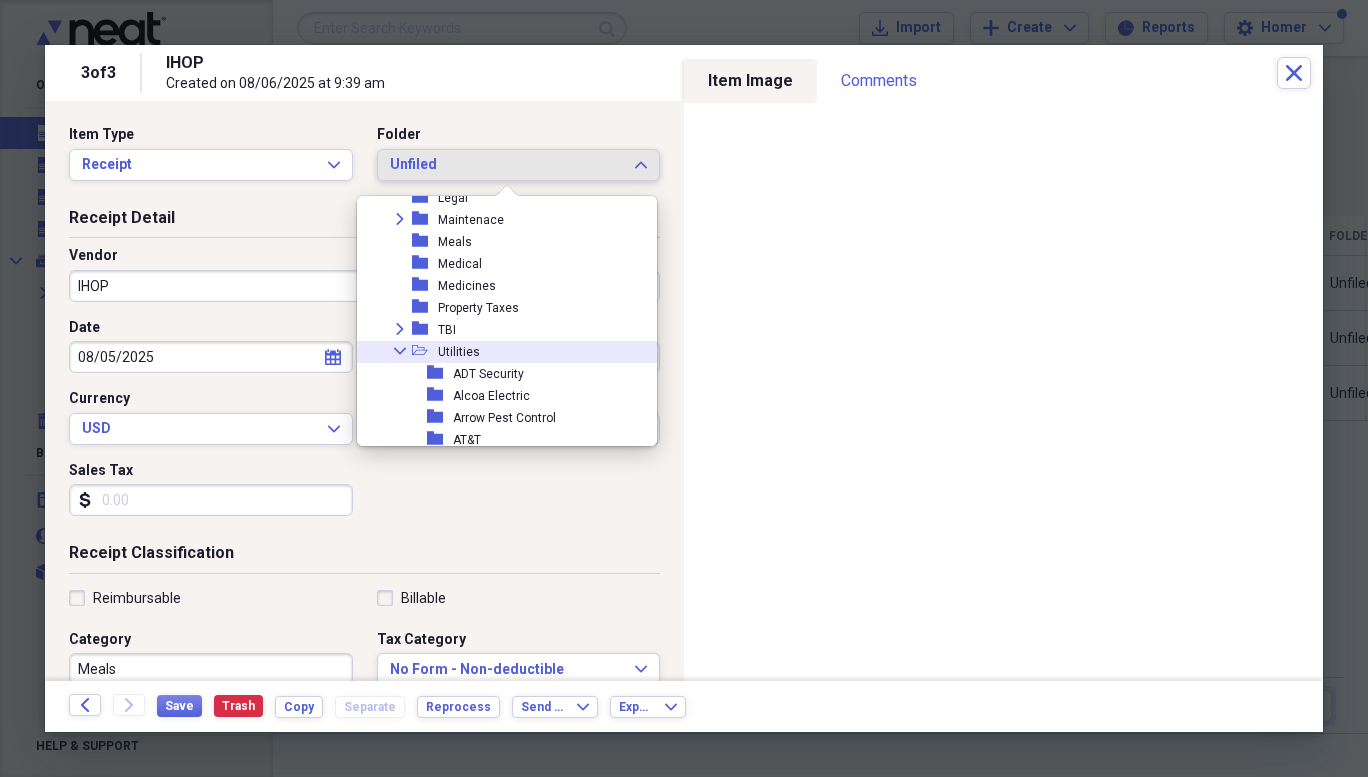 click on "Collapse" 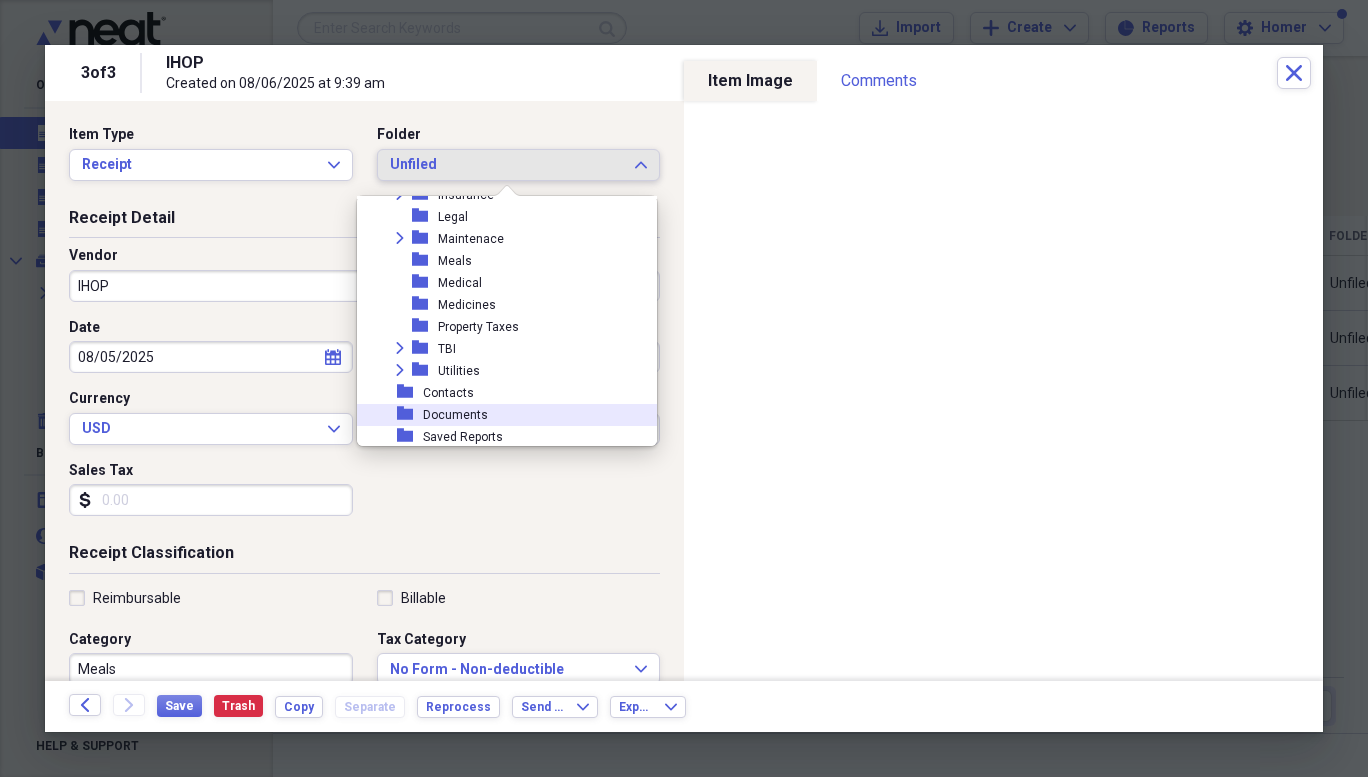 scroll, scrollTop: 245, scrollLeft: 0, axis: vertical 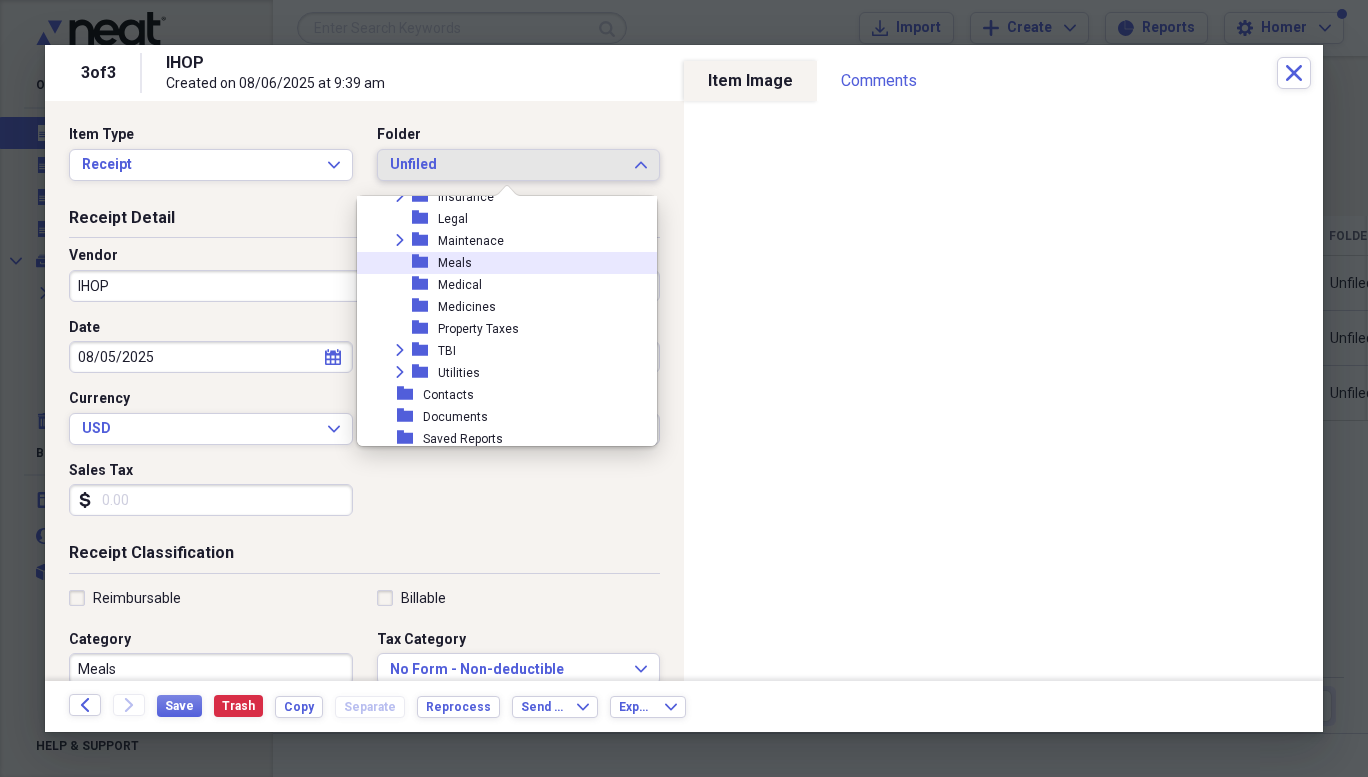 click 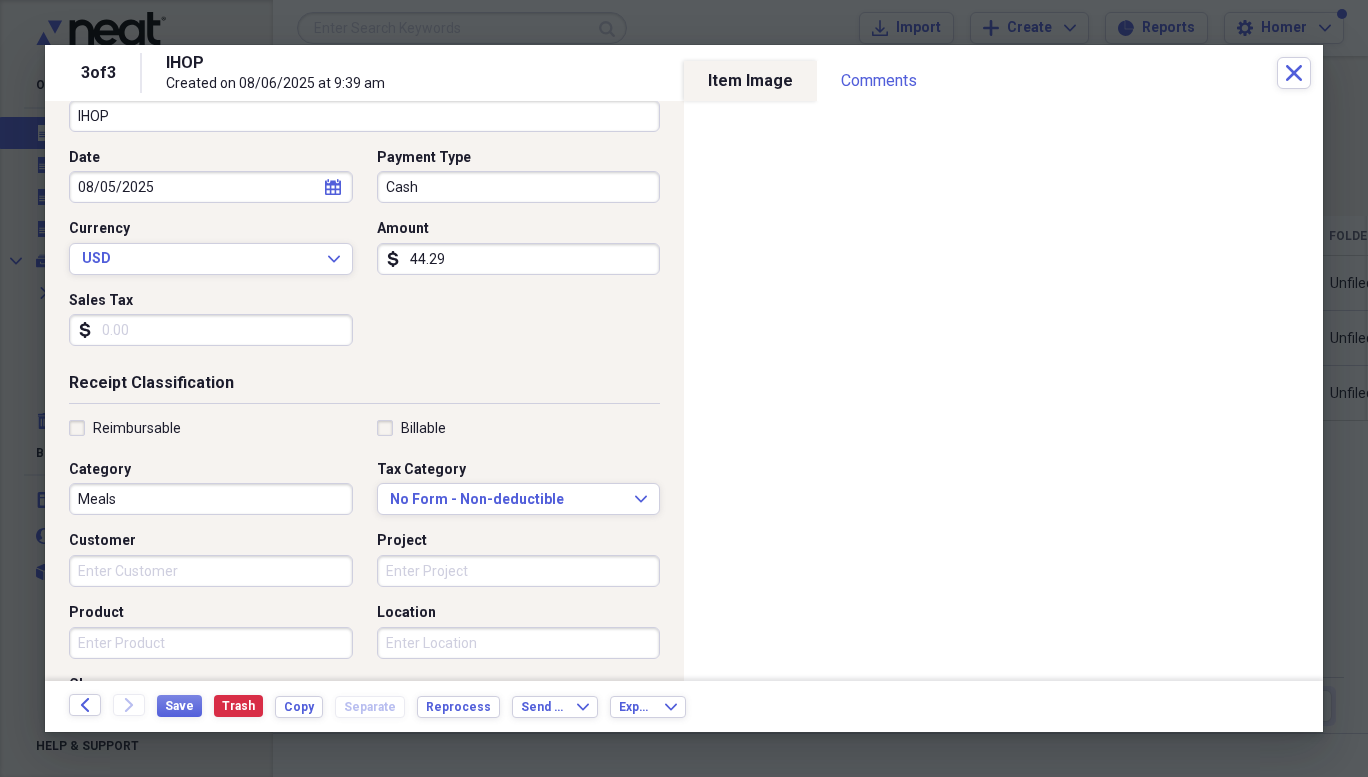 scroll, scrollTop: 174, scrollLeft: 0, axis: vertical 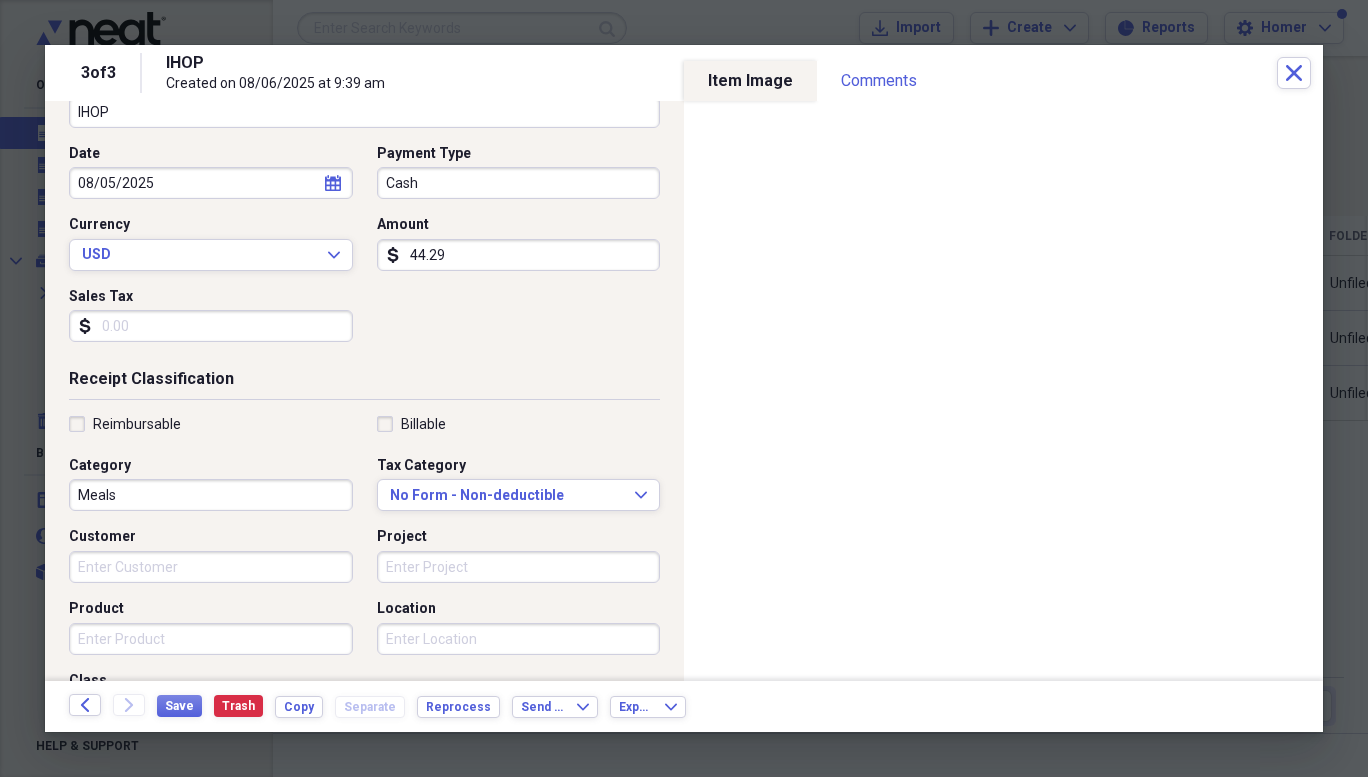 click on "Receipt Classification Reimbursable Billable Category Meals Tax Category No Form - Non-deductible Expand Customer Project Product Location Class" at bounding box center (364, 560) 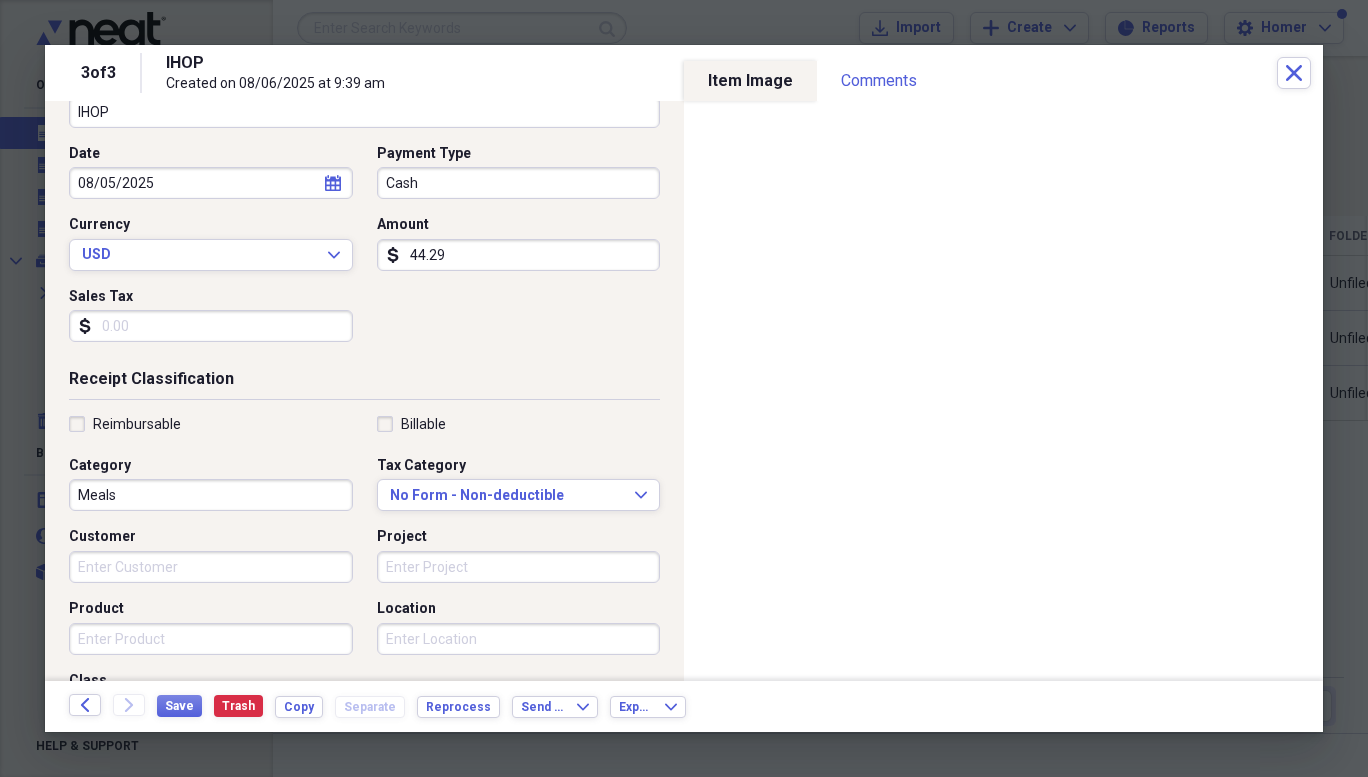 click on "Sales Tax" at bounding box center (211, 326) 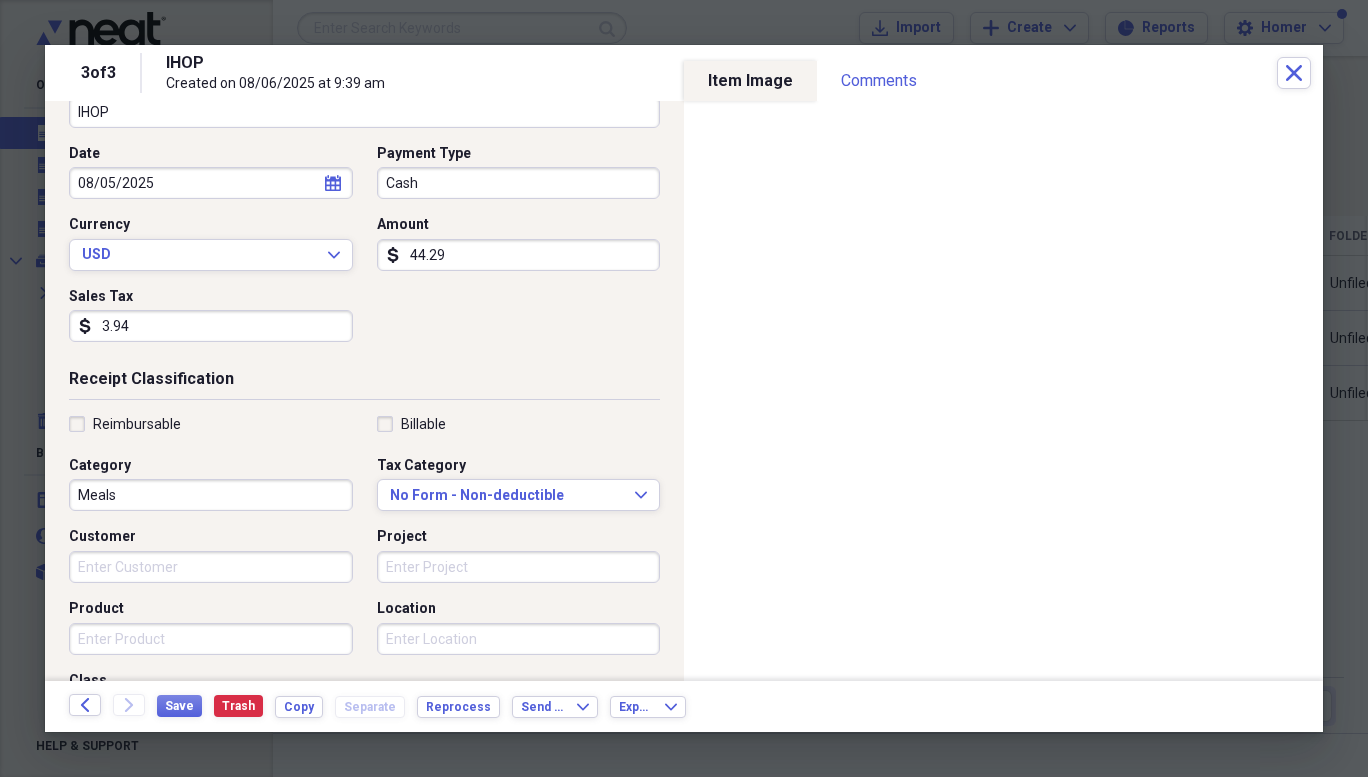 type on "3.94" 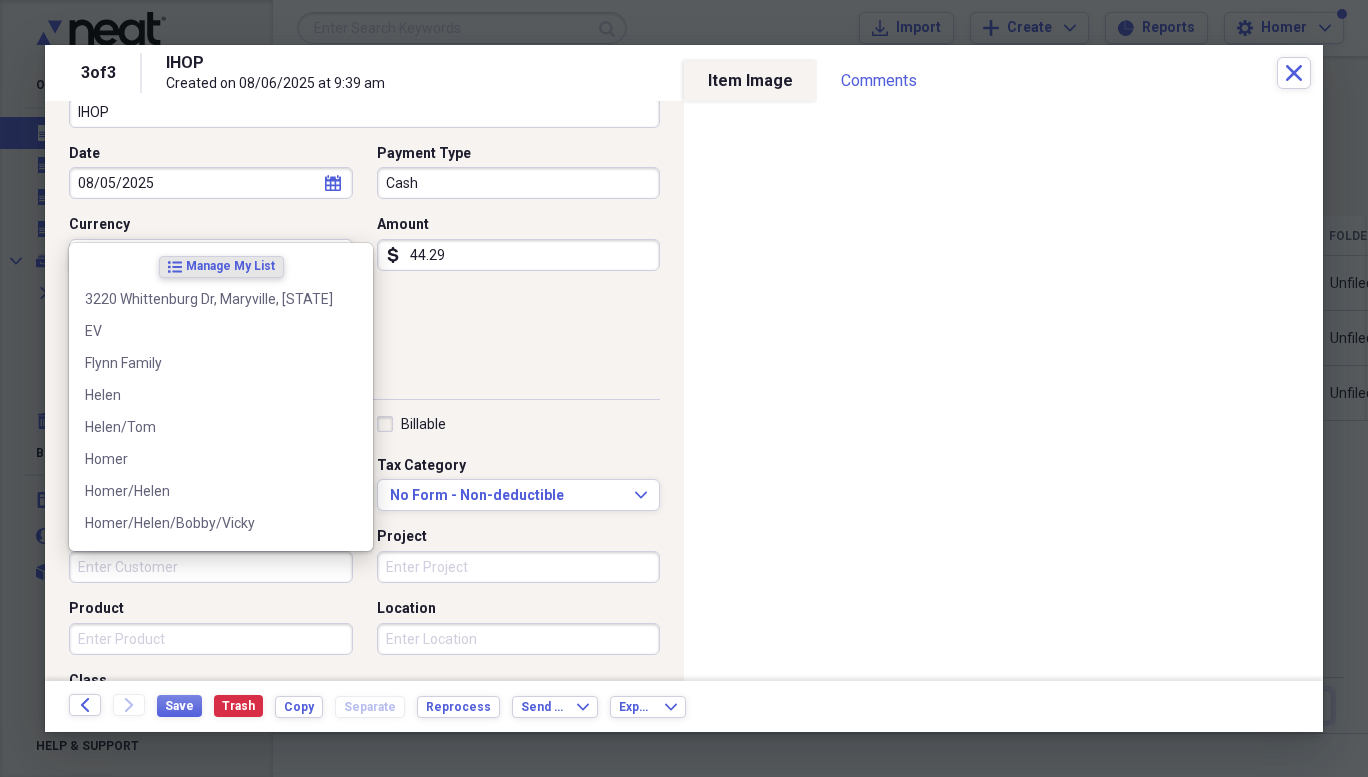 click on "Customer" at bounding box center (211, 567) 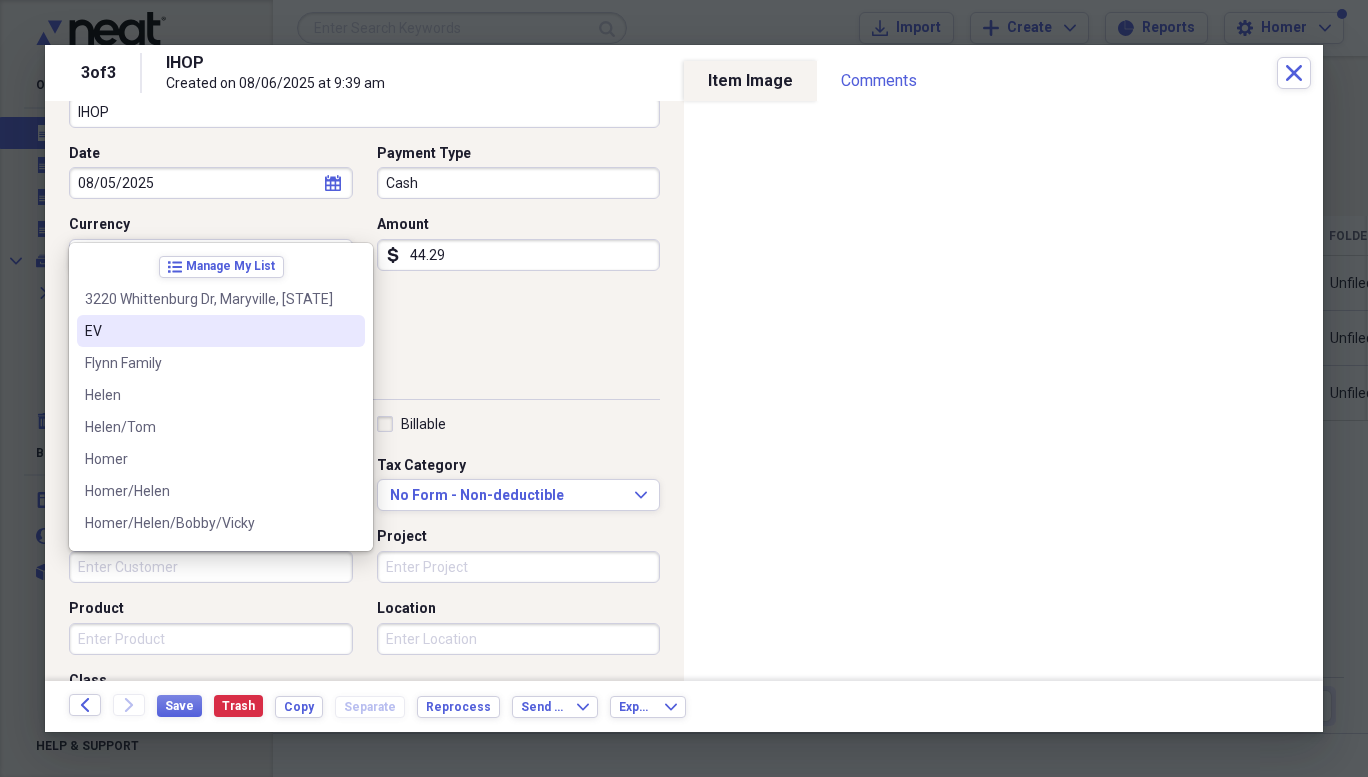 click on "EV" at bounding box center [209, 331] 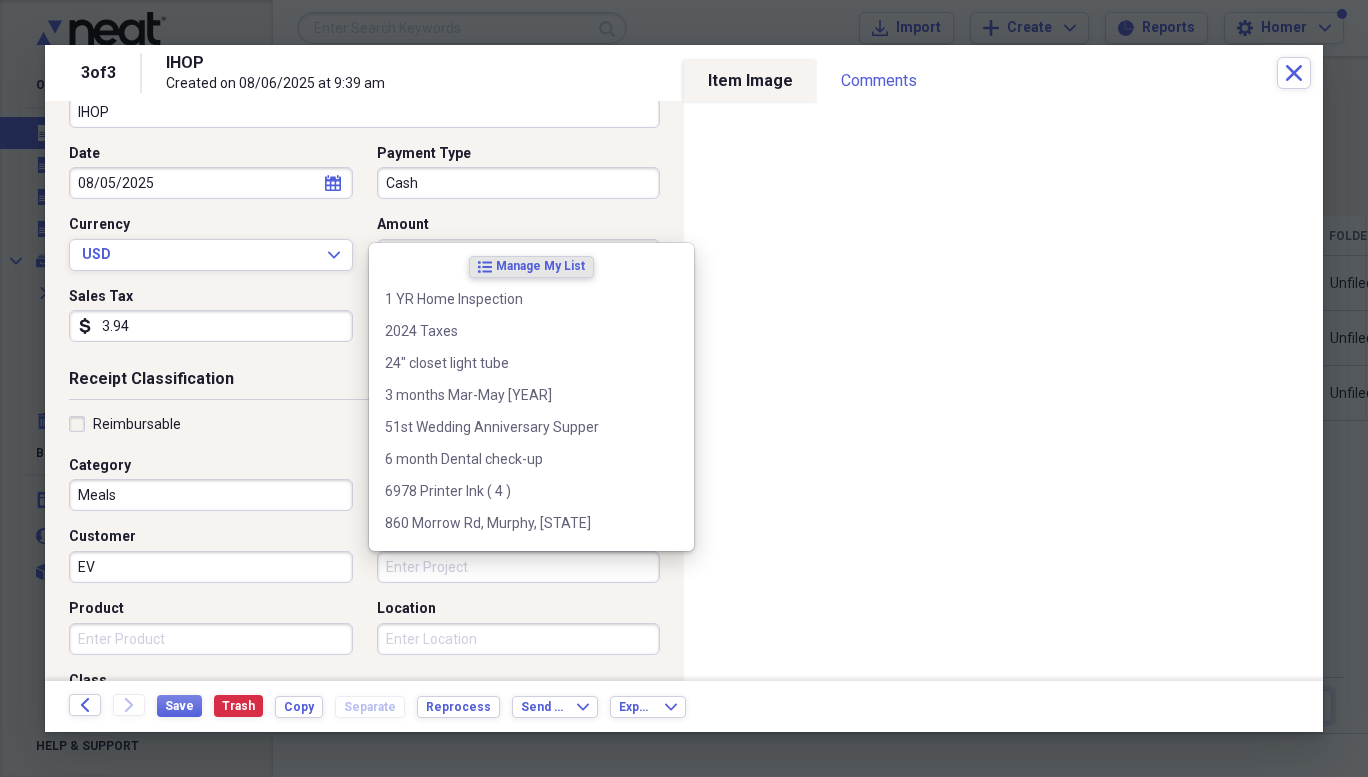 click on "Project" at bounding box center [519, 567] 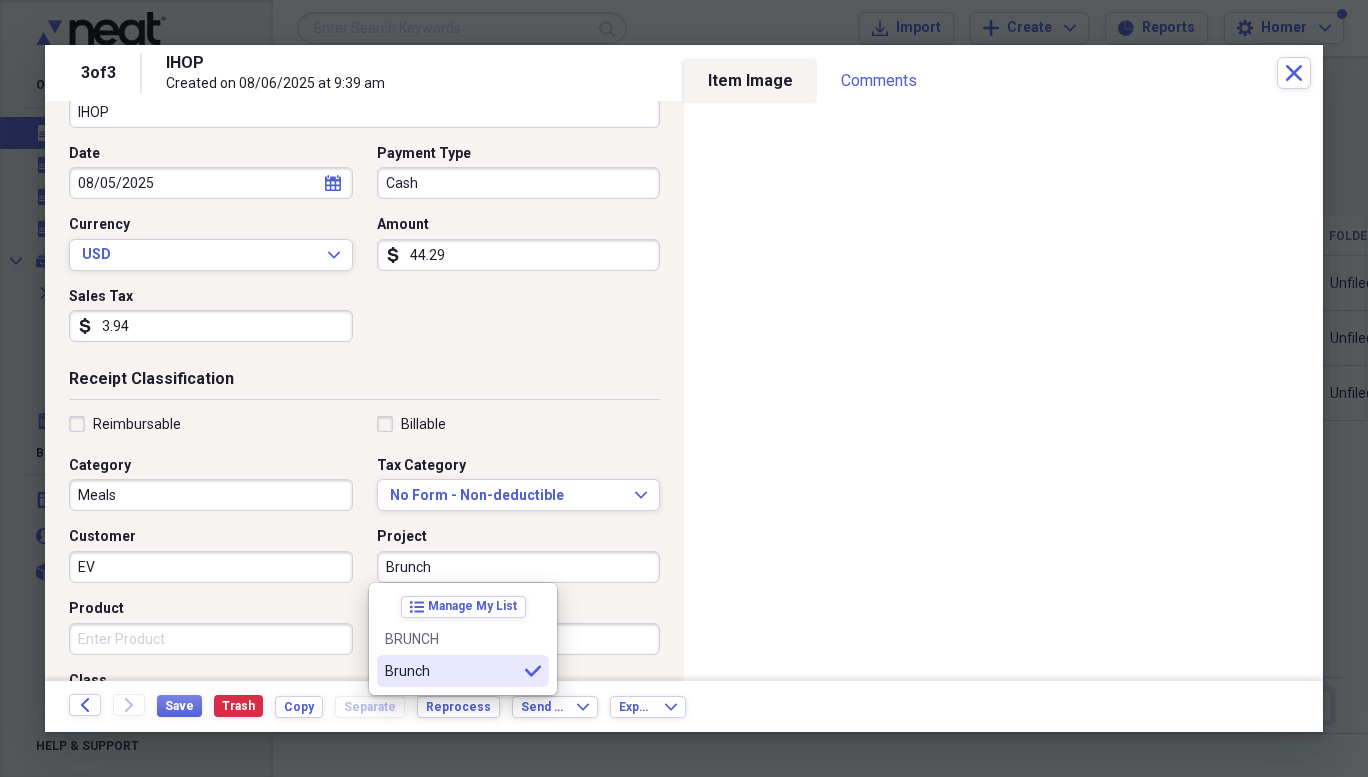 type on "Brunch" 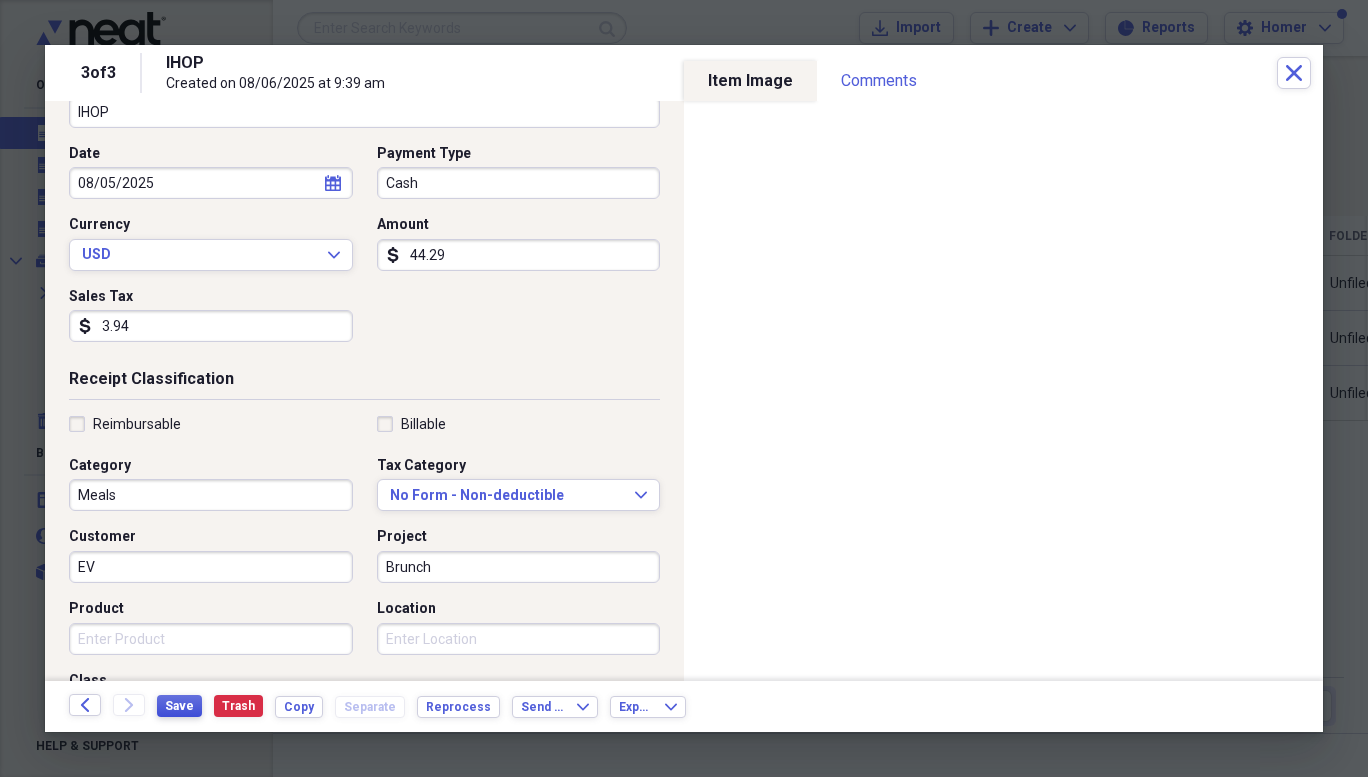 click on "Save" at bounding box center [179, 706] 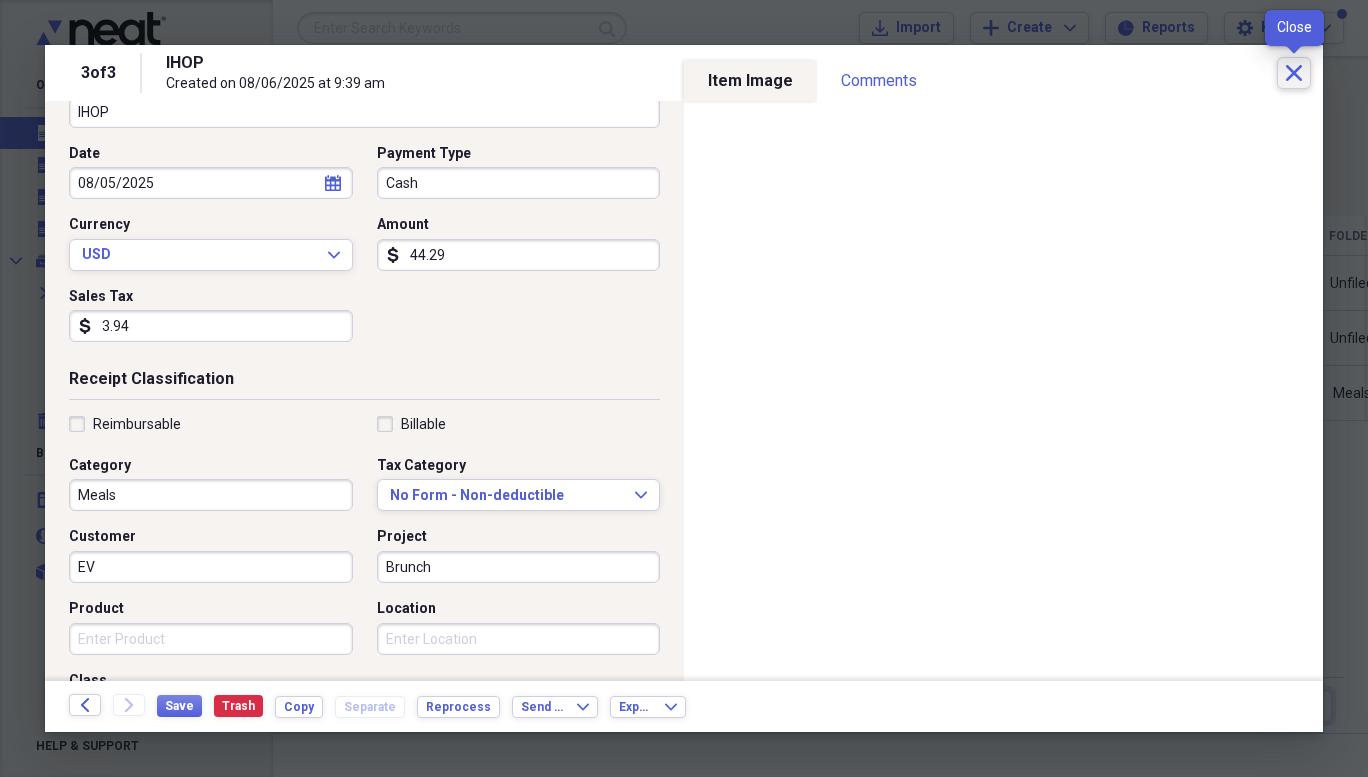 click on "Close" 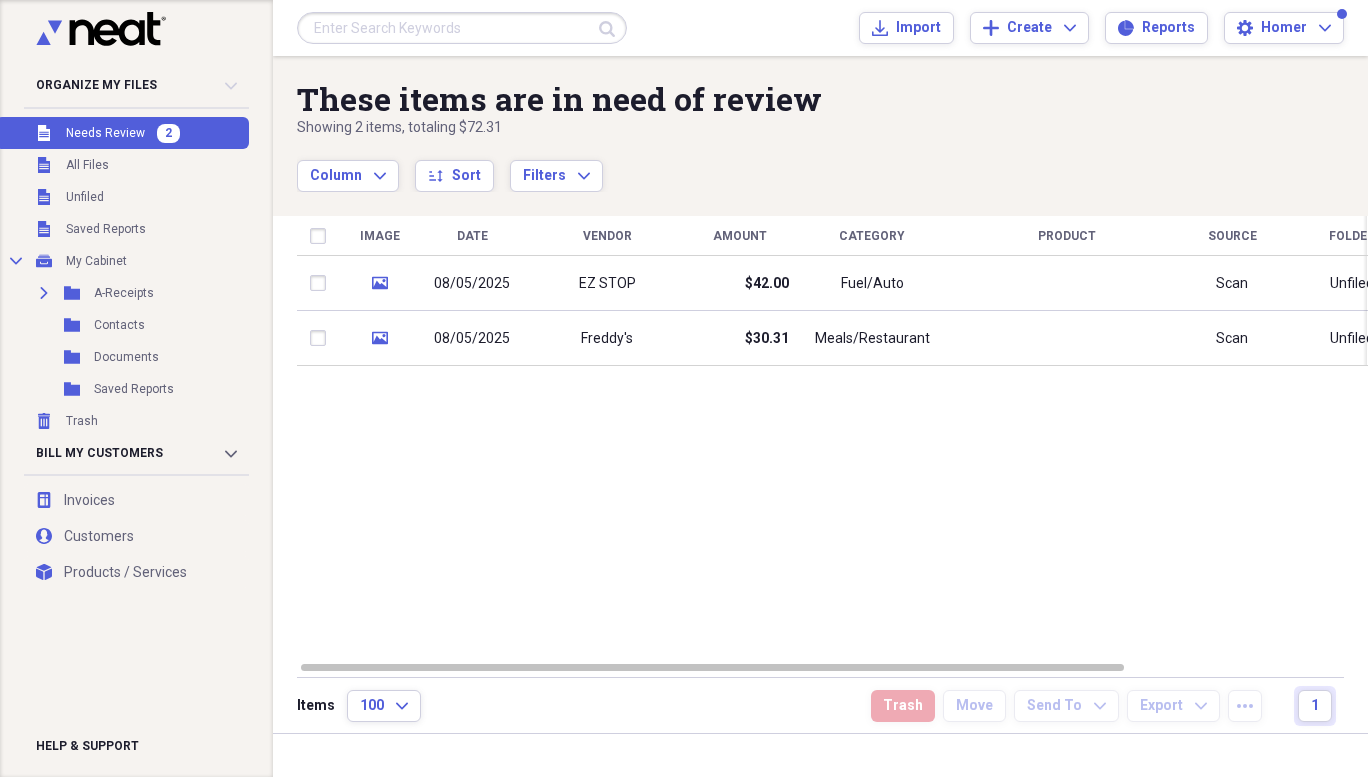 click on "Meals/Restaurant" at bounding box center (872, 339) 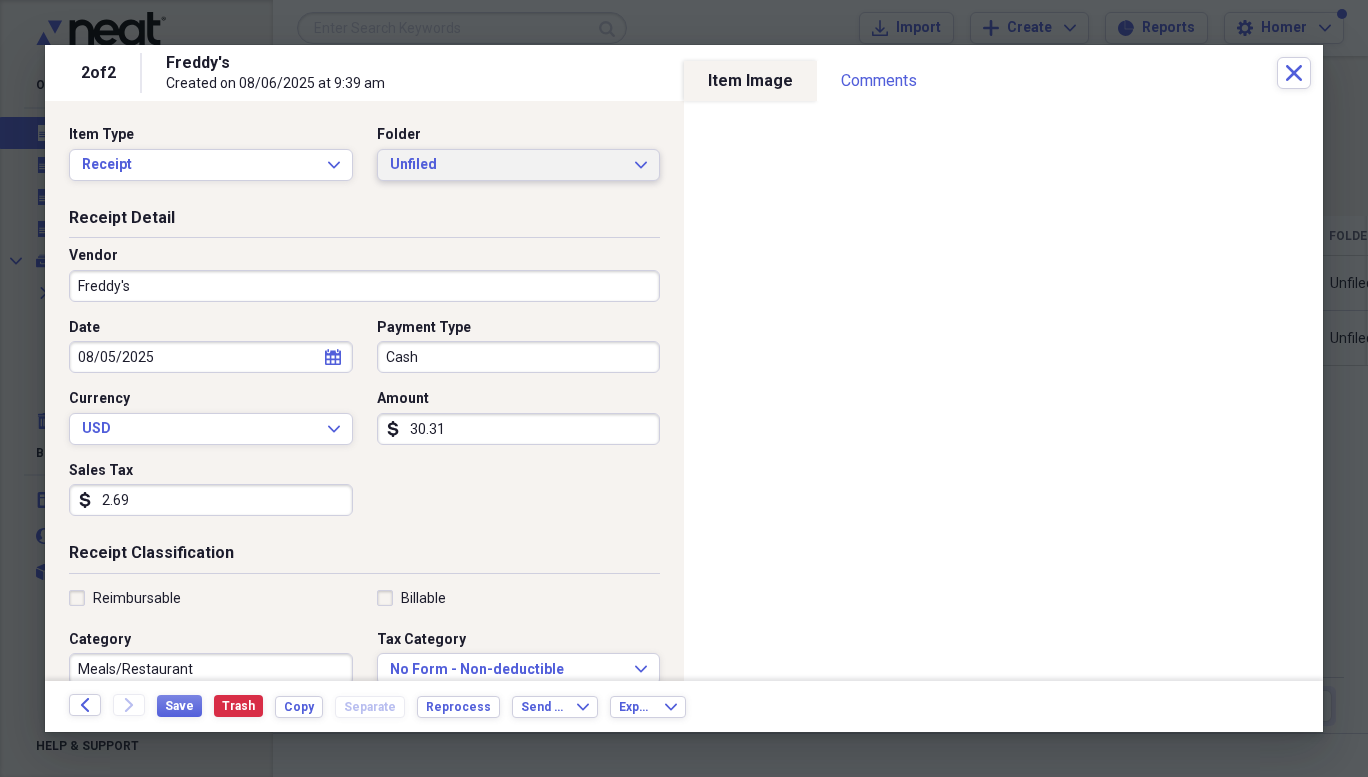 click on "Expand" 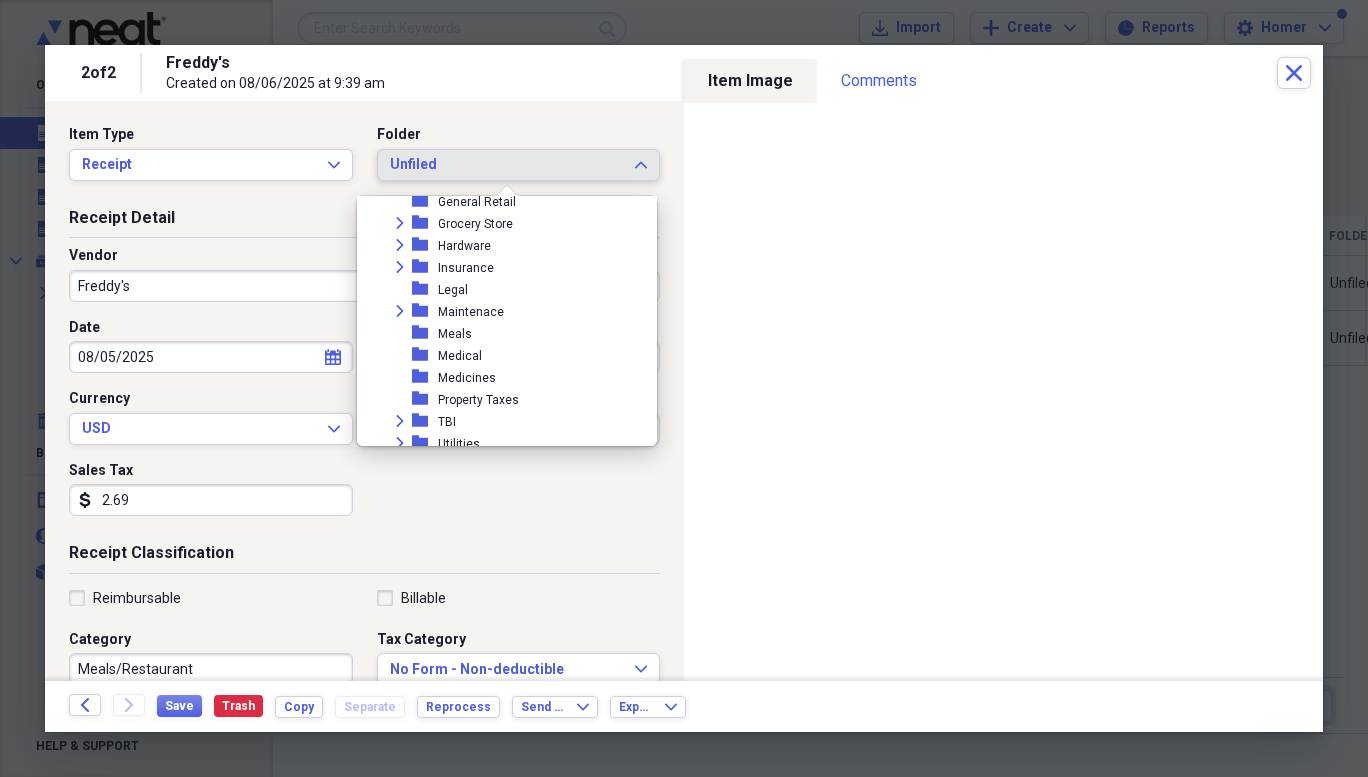 scroll, scrollTop: 176, scrollLeft: 0, axis: vertical 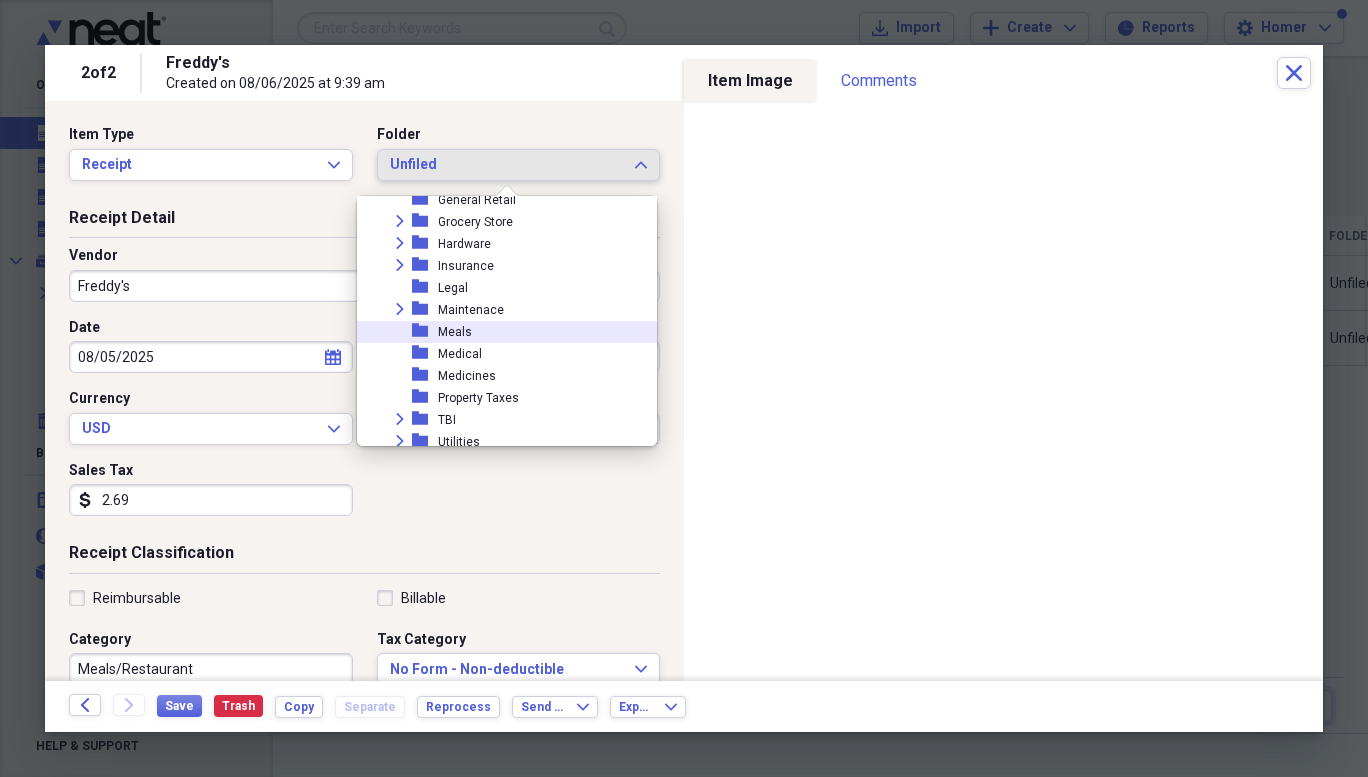 click 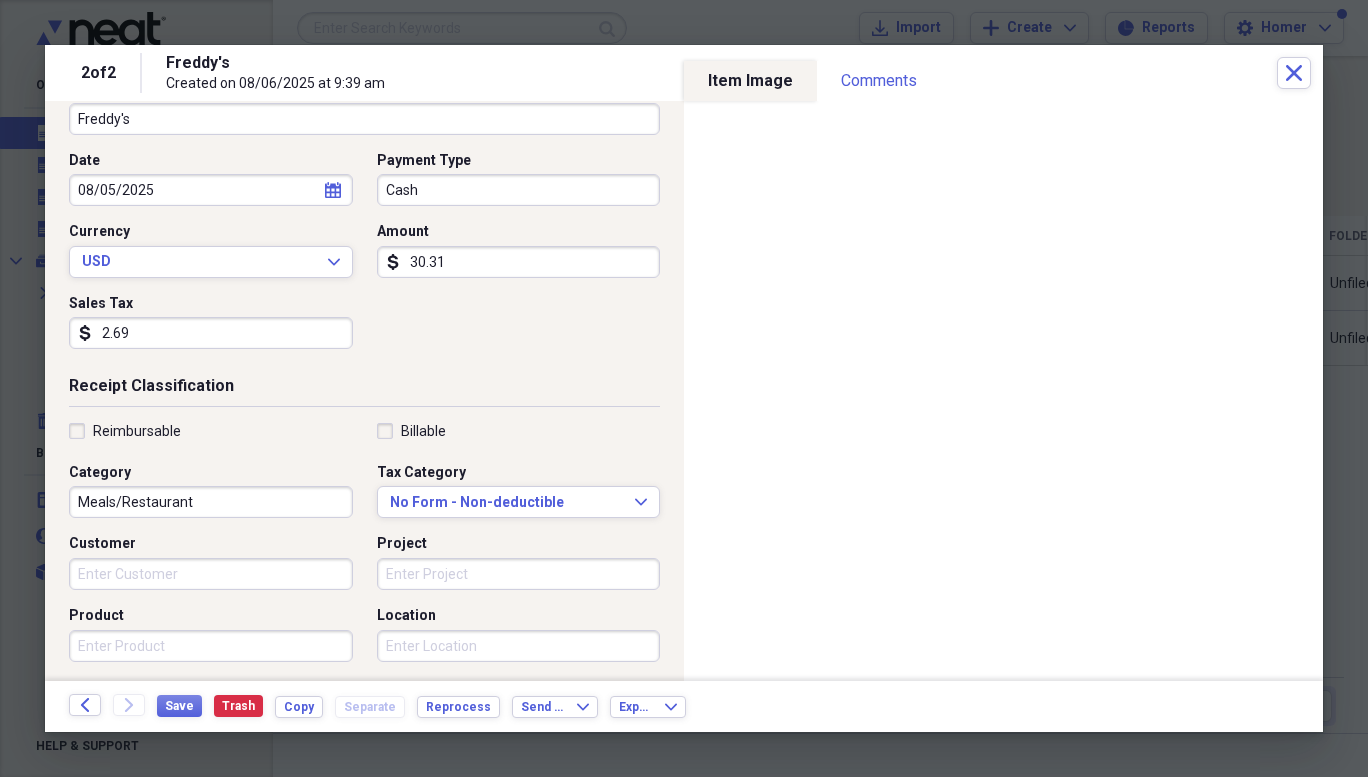 scroll, scrollTop: 200, scrollLeft: 0, axis: vertical 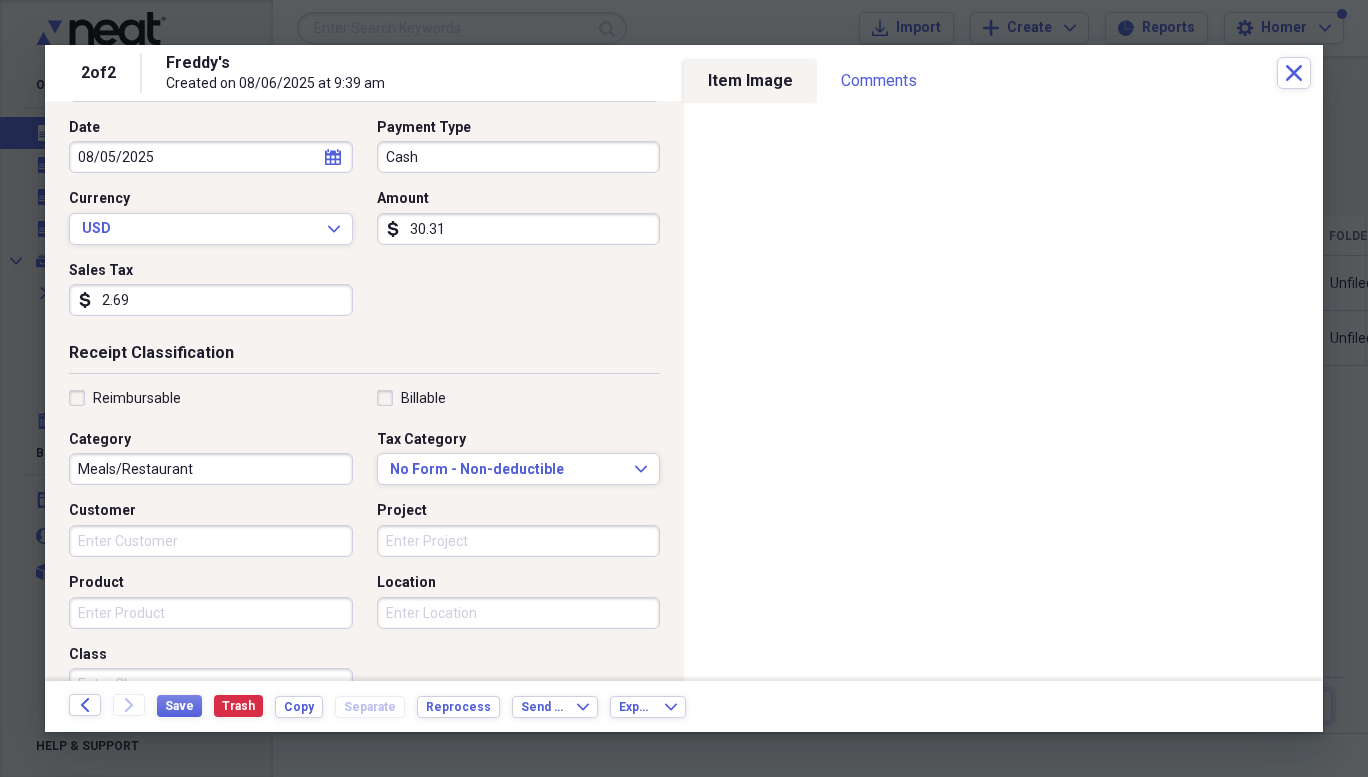 click on "Meals/Restaurant" at bounding box center (211, 469) 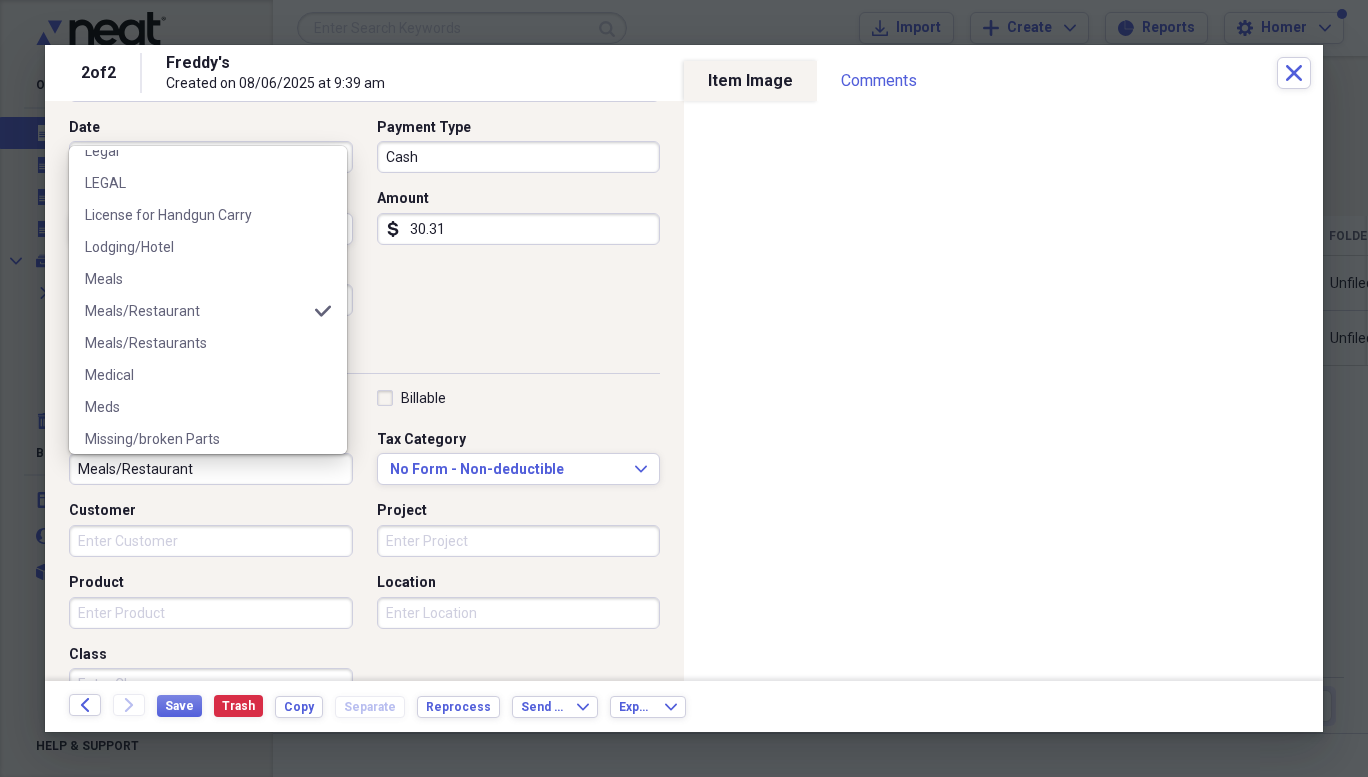 scroll, scrollTop: 1068, scrollLeft: 0, axis: vertical 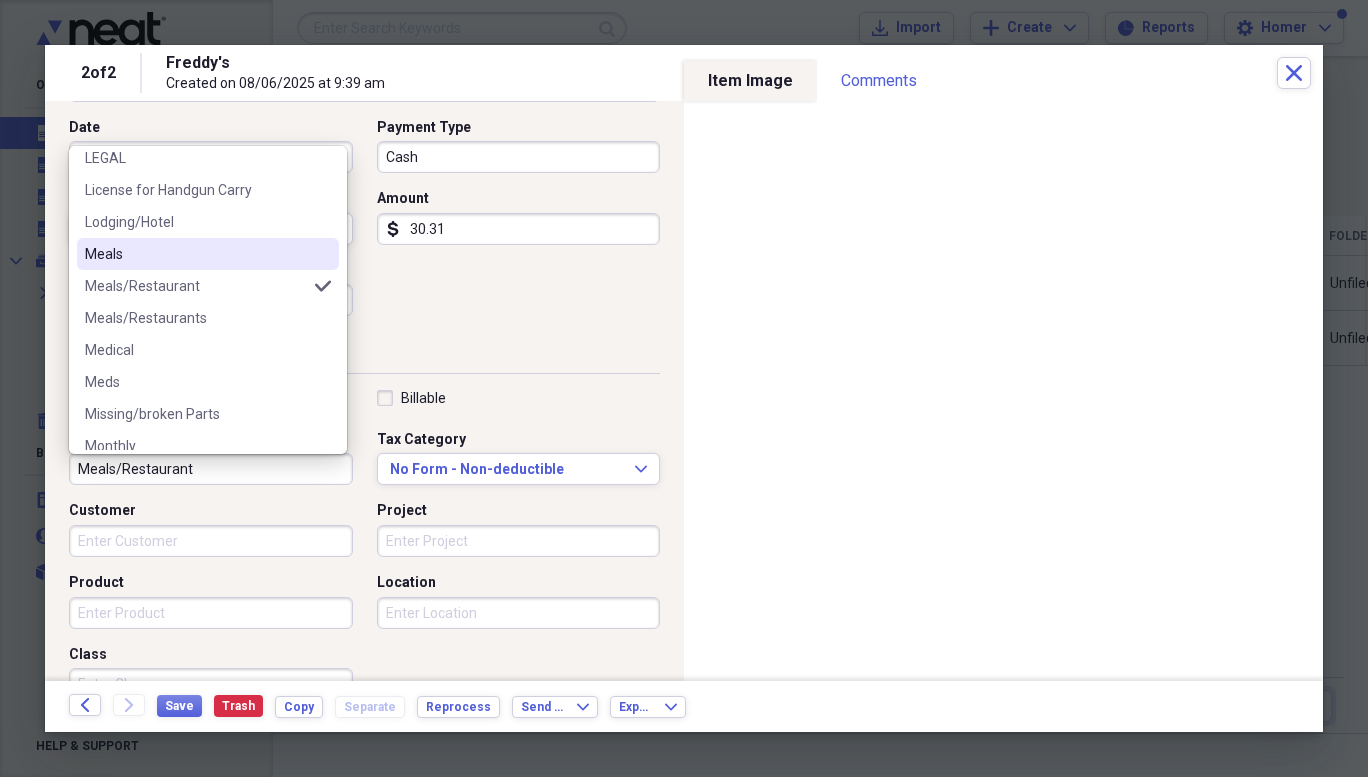 click on "Meals" at bounding box center (196, 254) 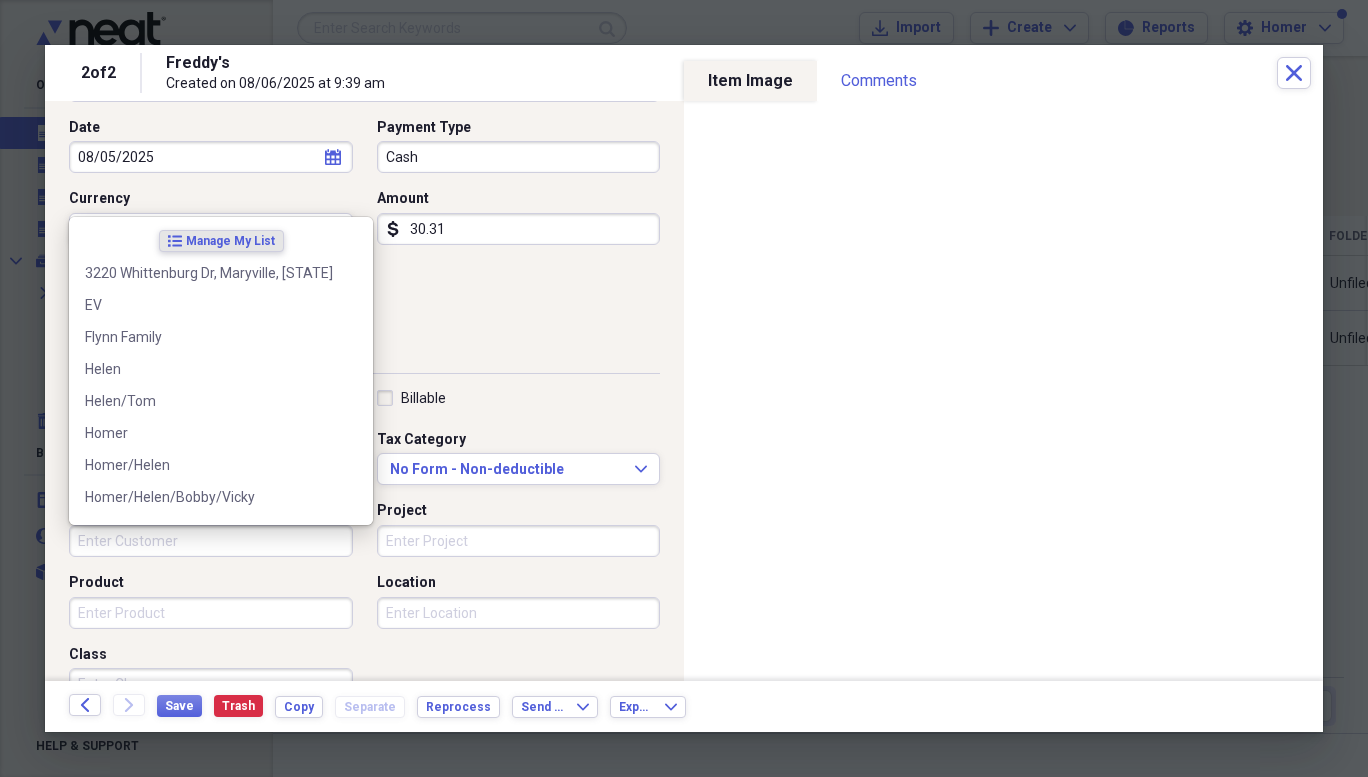 click on "Customer" at bounding box center (211, 541) 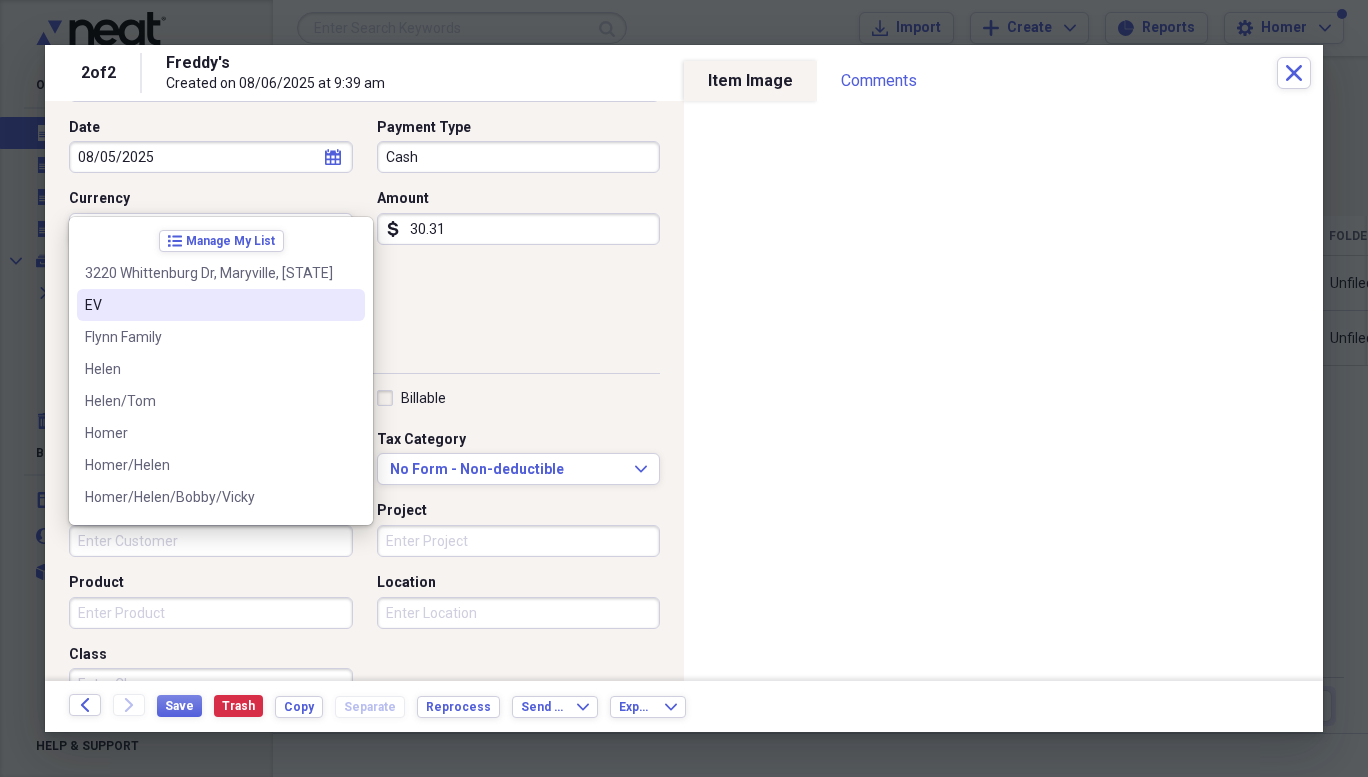 click on "EV" at bounding box center [221, 305] 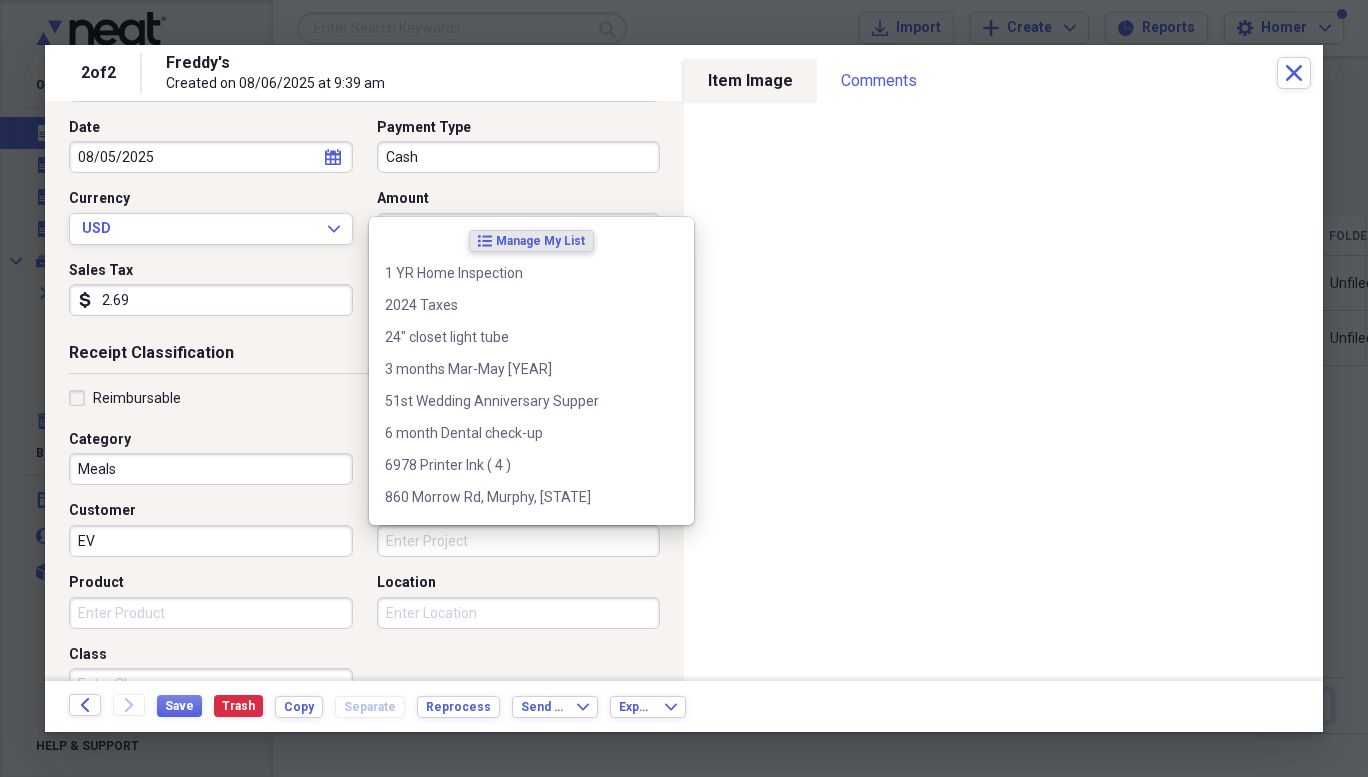 click on "Project" at bounding box center [519, 541] 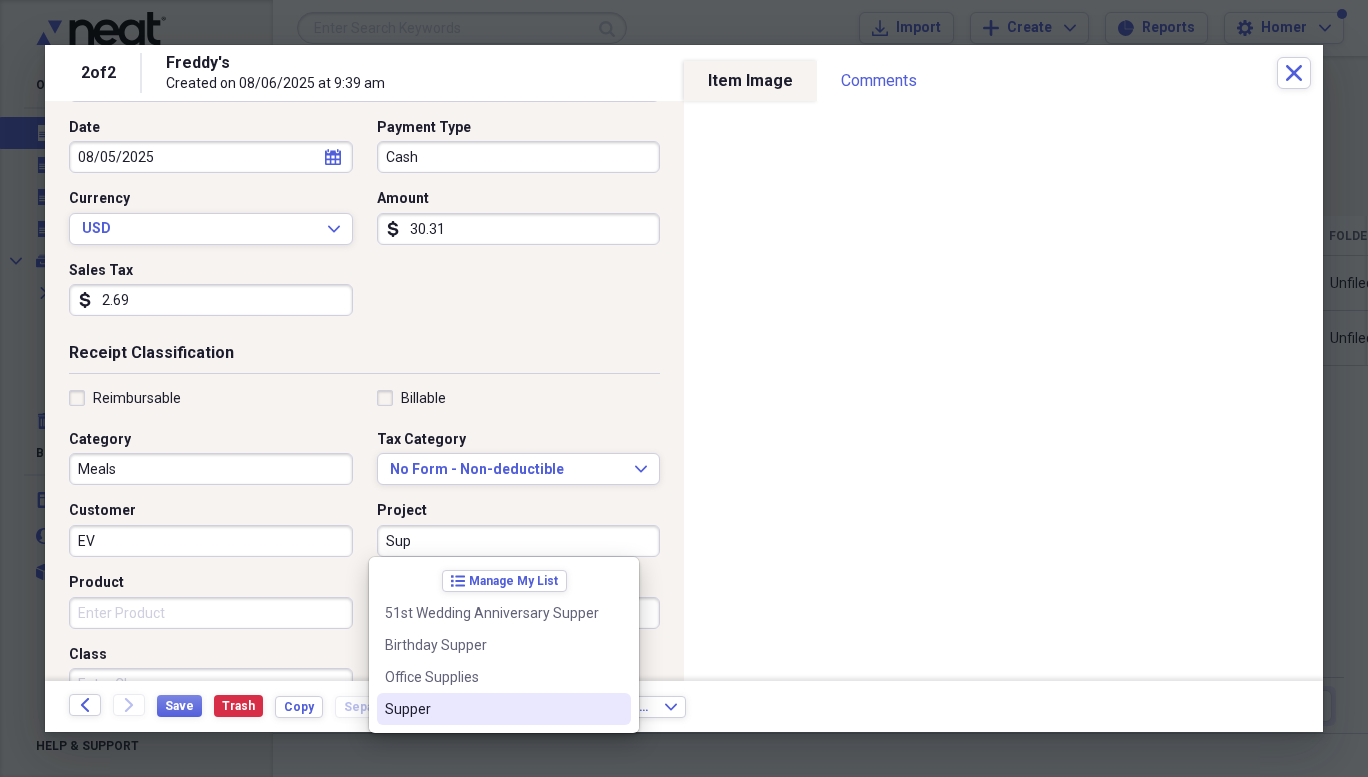 click on "Supper" at bounding box center [504, 709] 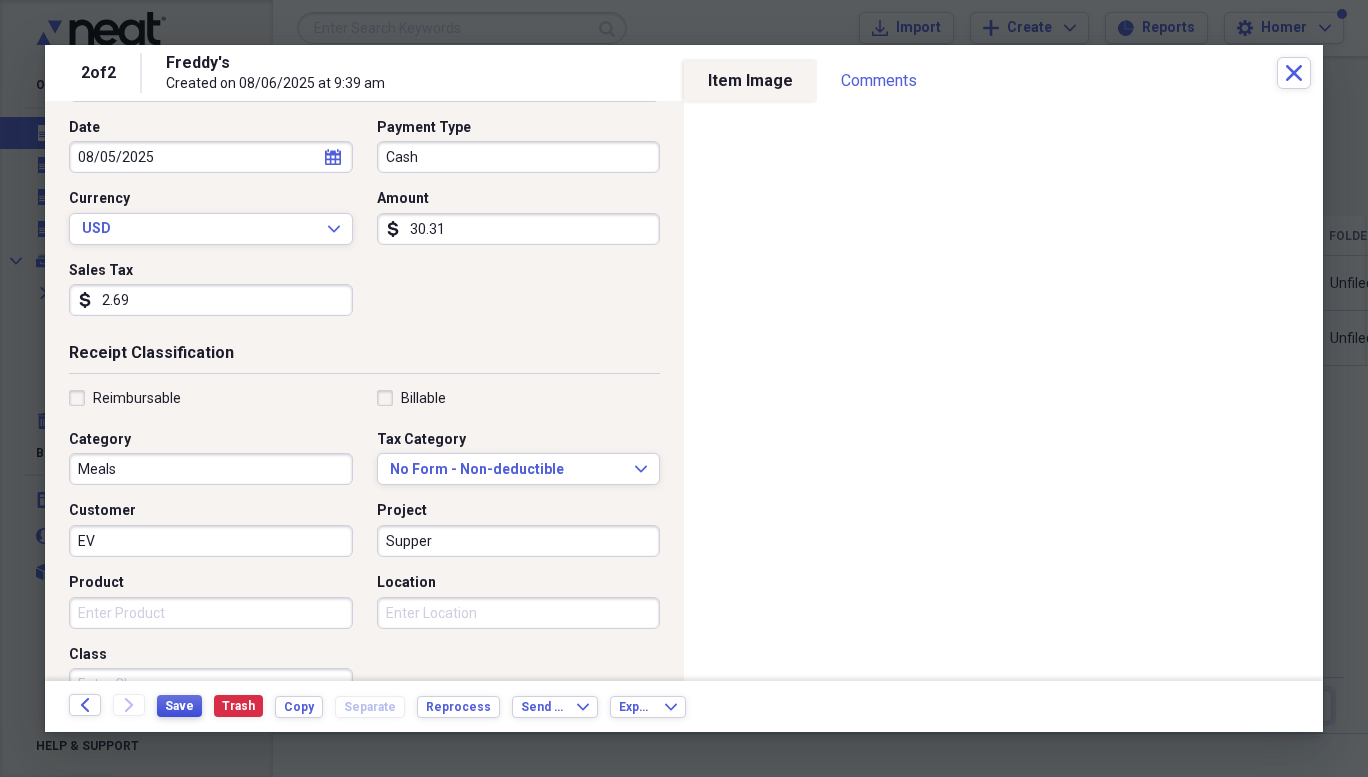 click on "Save" at bounding box center (179, 706) 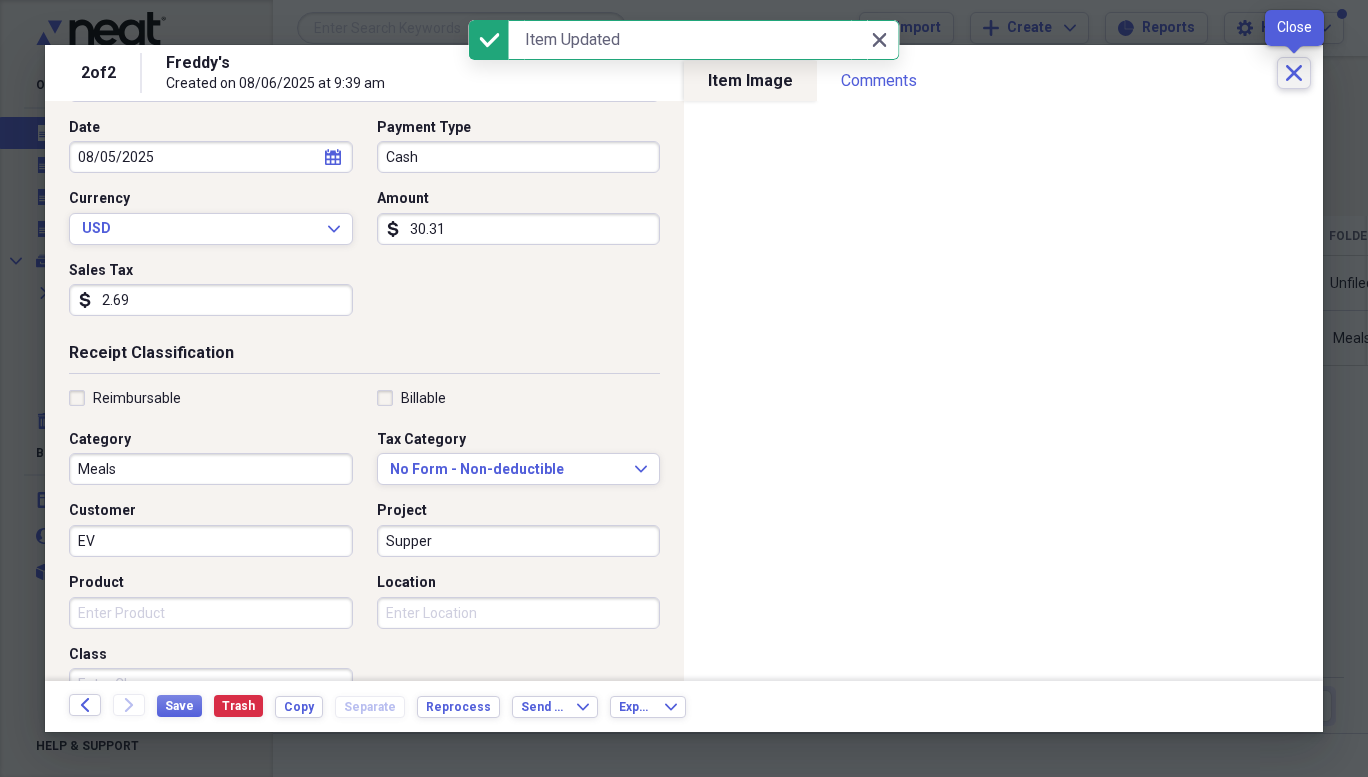 click on "Close" 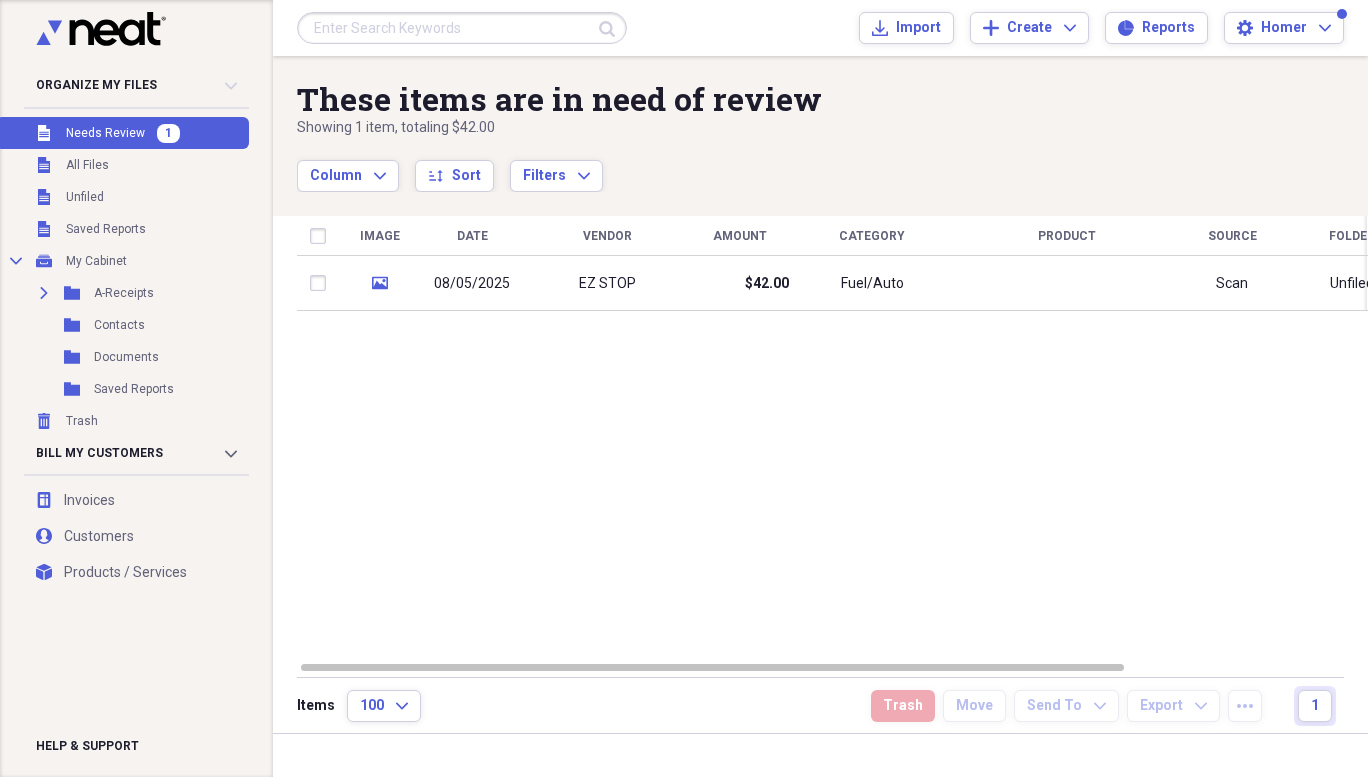 click on "08/05/2025" at bounding box center (472, 283) 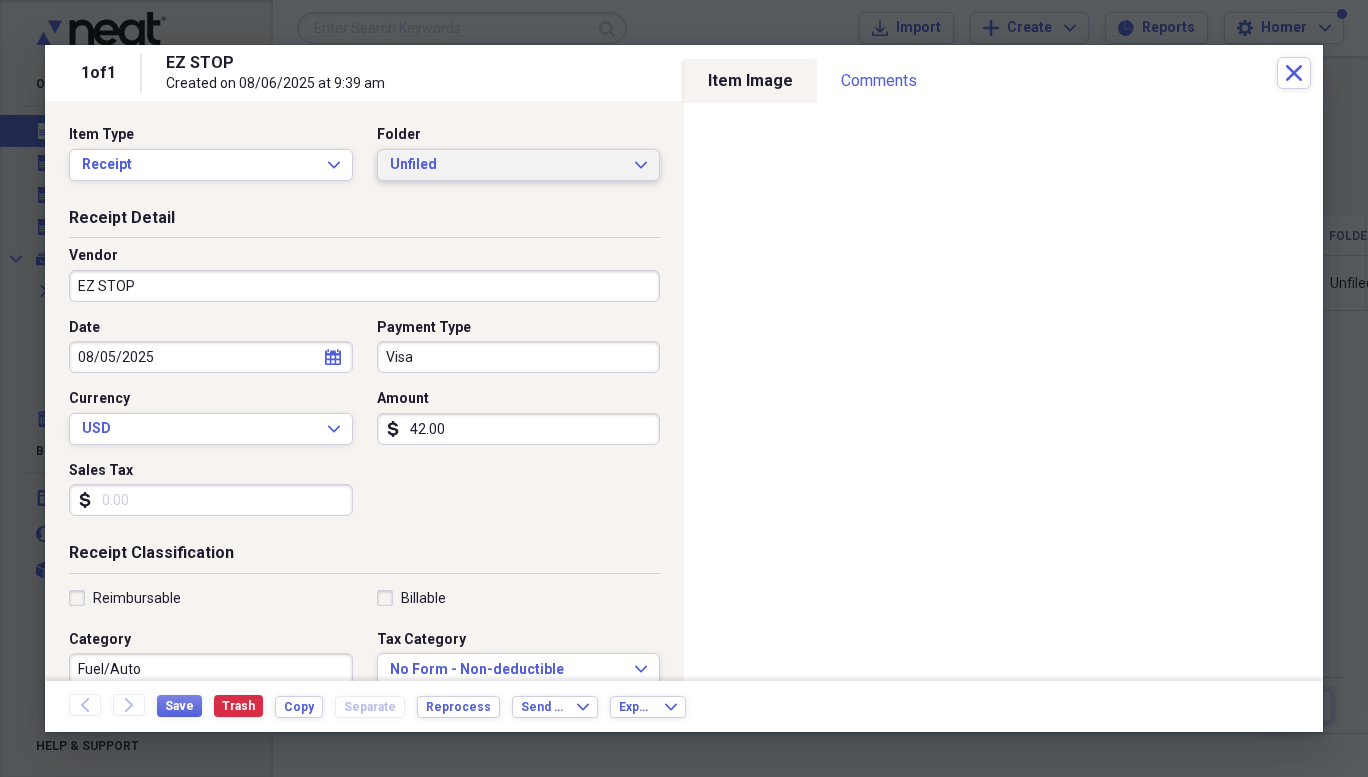click on "Unfiled Expand" at bounding box center [519, 165] 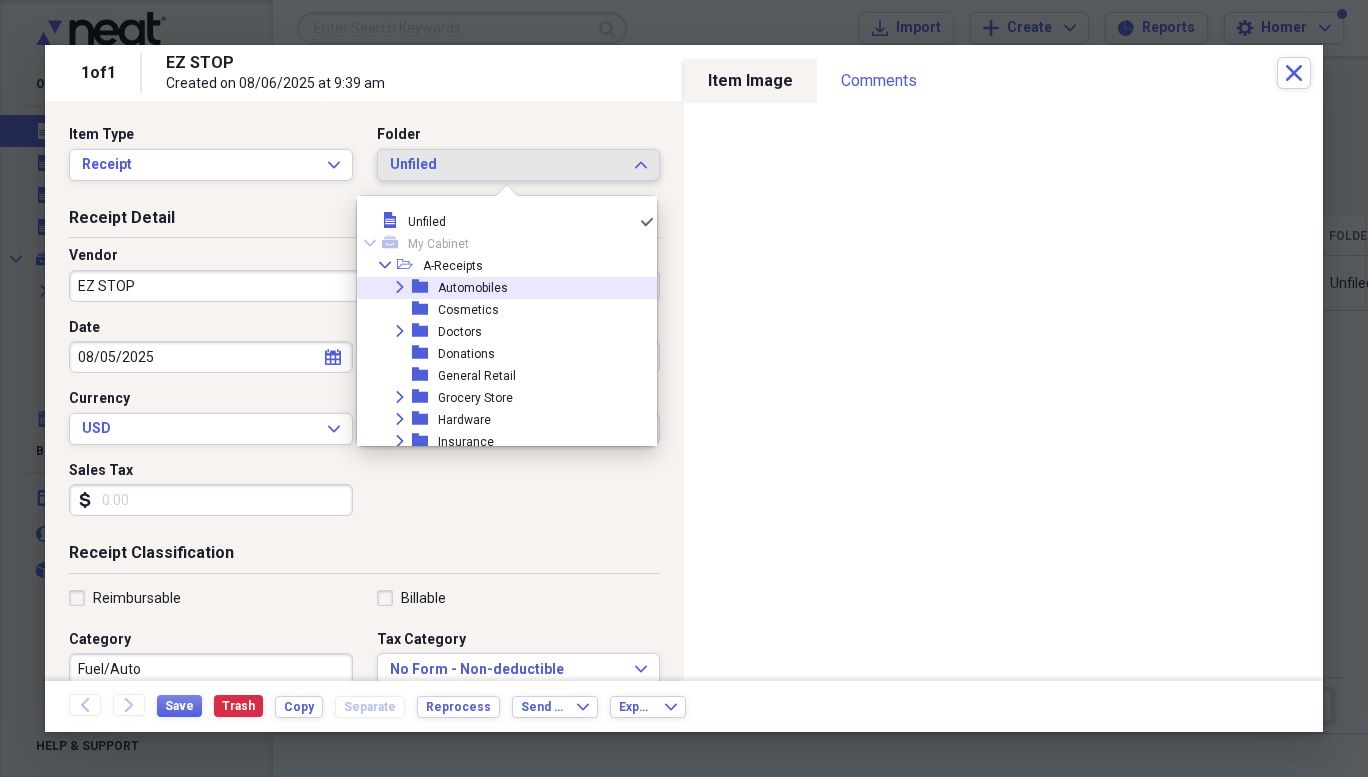 click on "Expand" 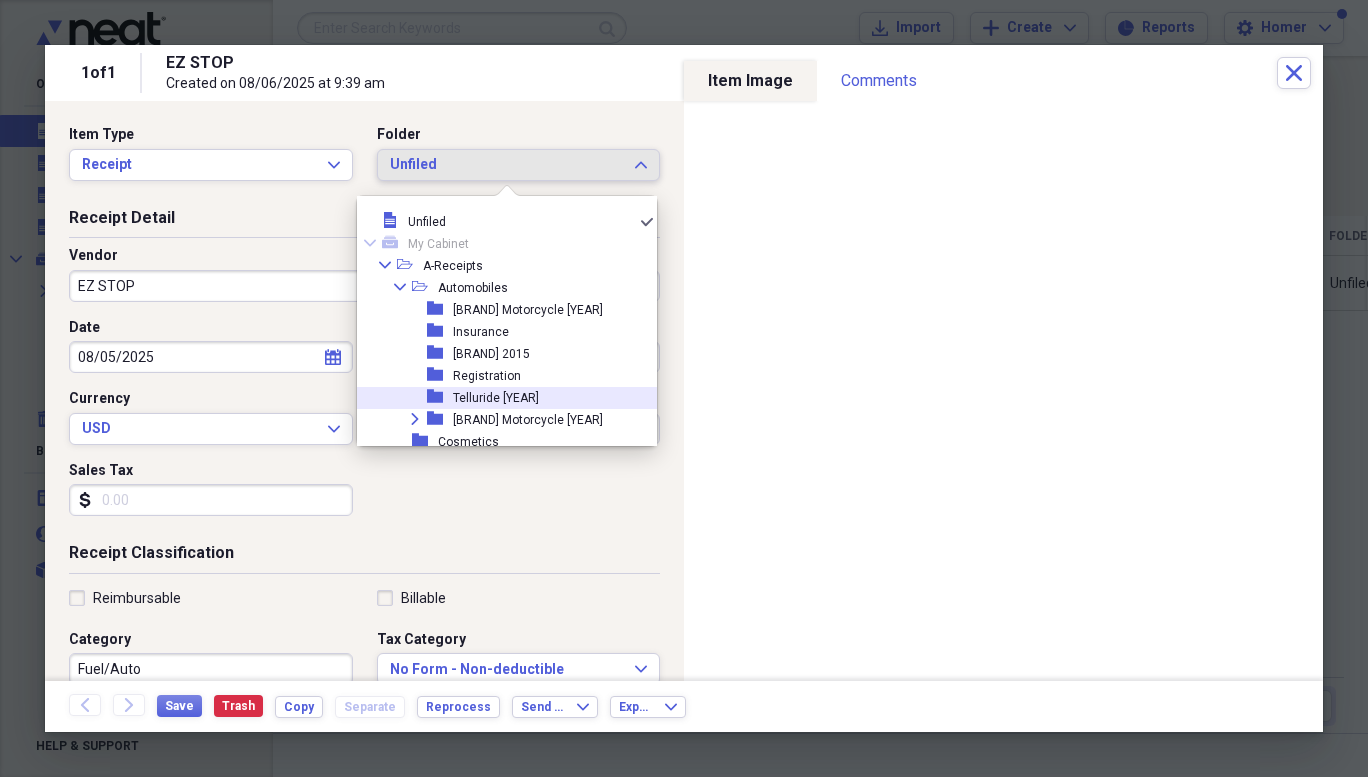 click 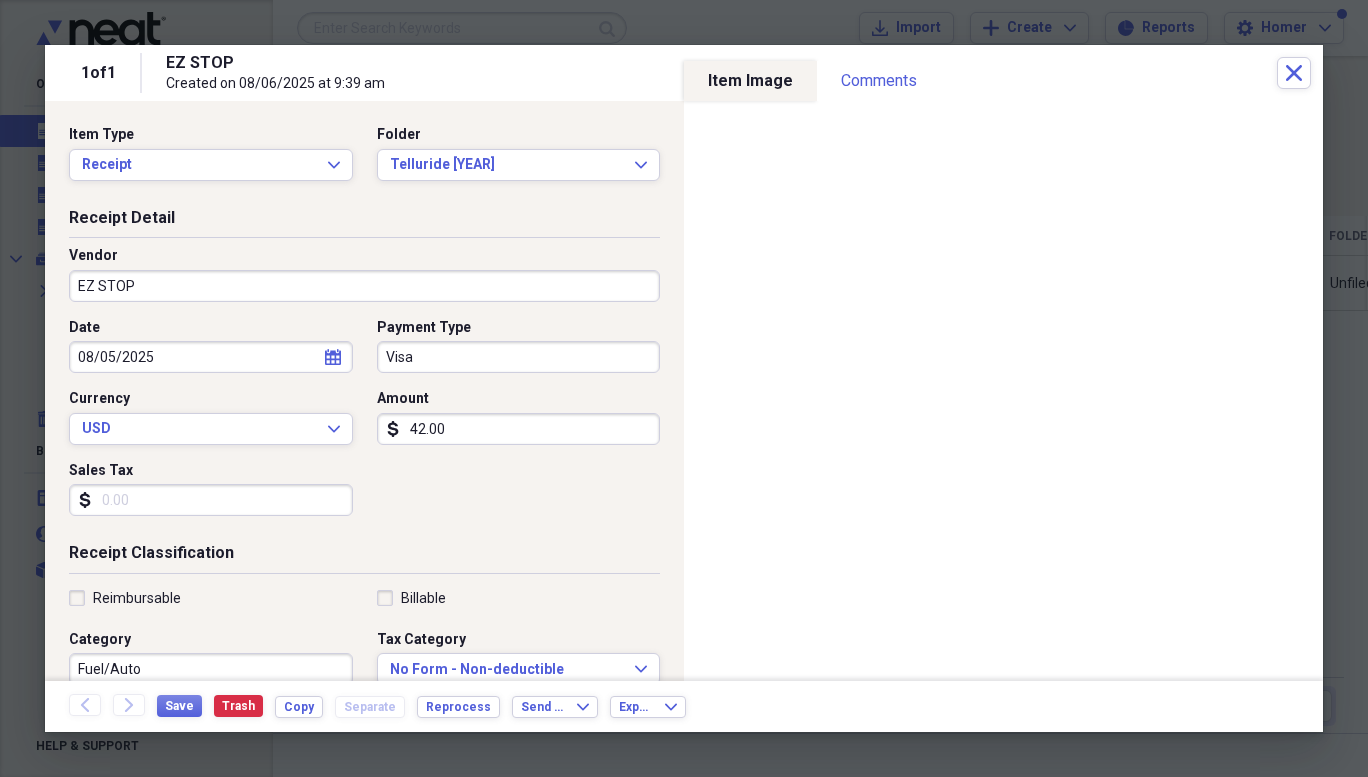 click on "Sales Tax" at bounding box center [211, 500] 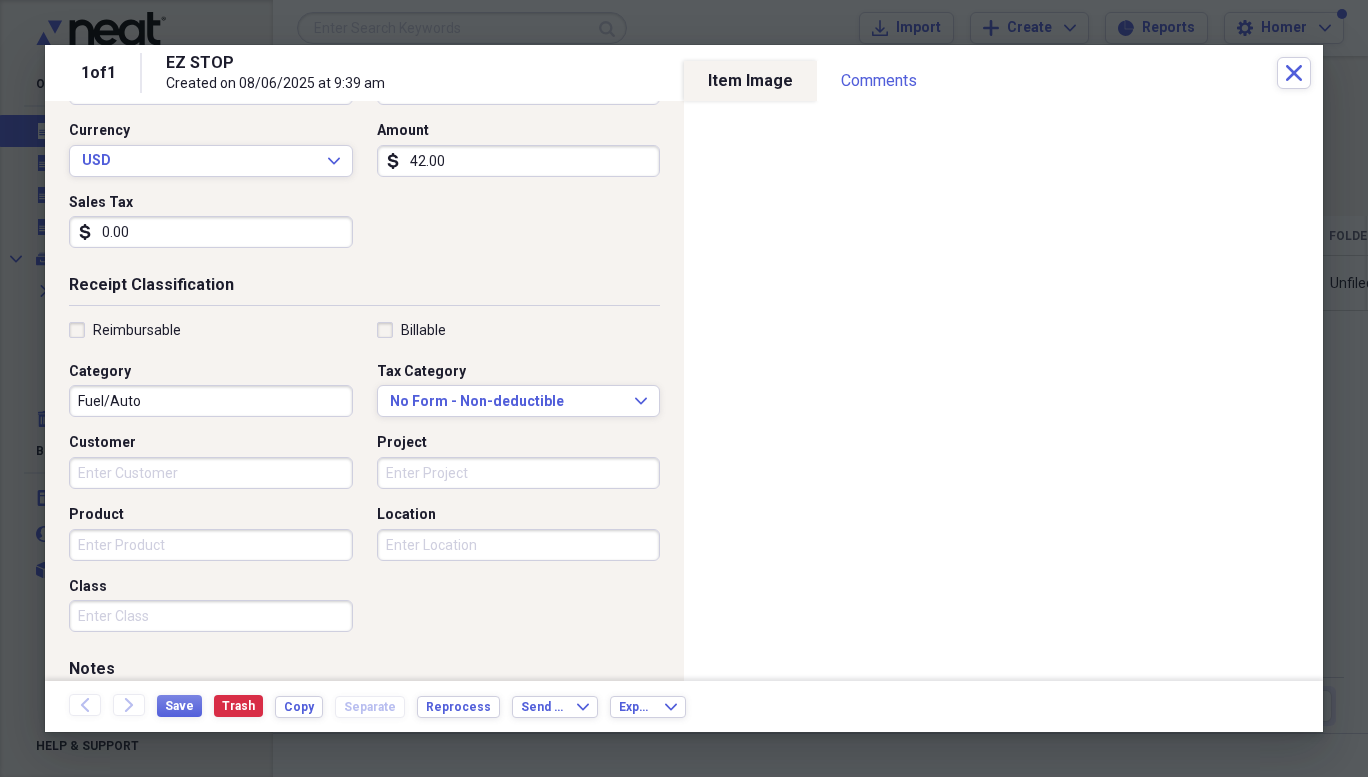 scroll, scrollTop: 300, scrollLeft: 0, axis: vertical 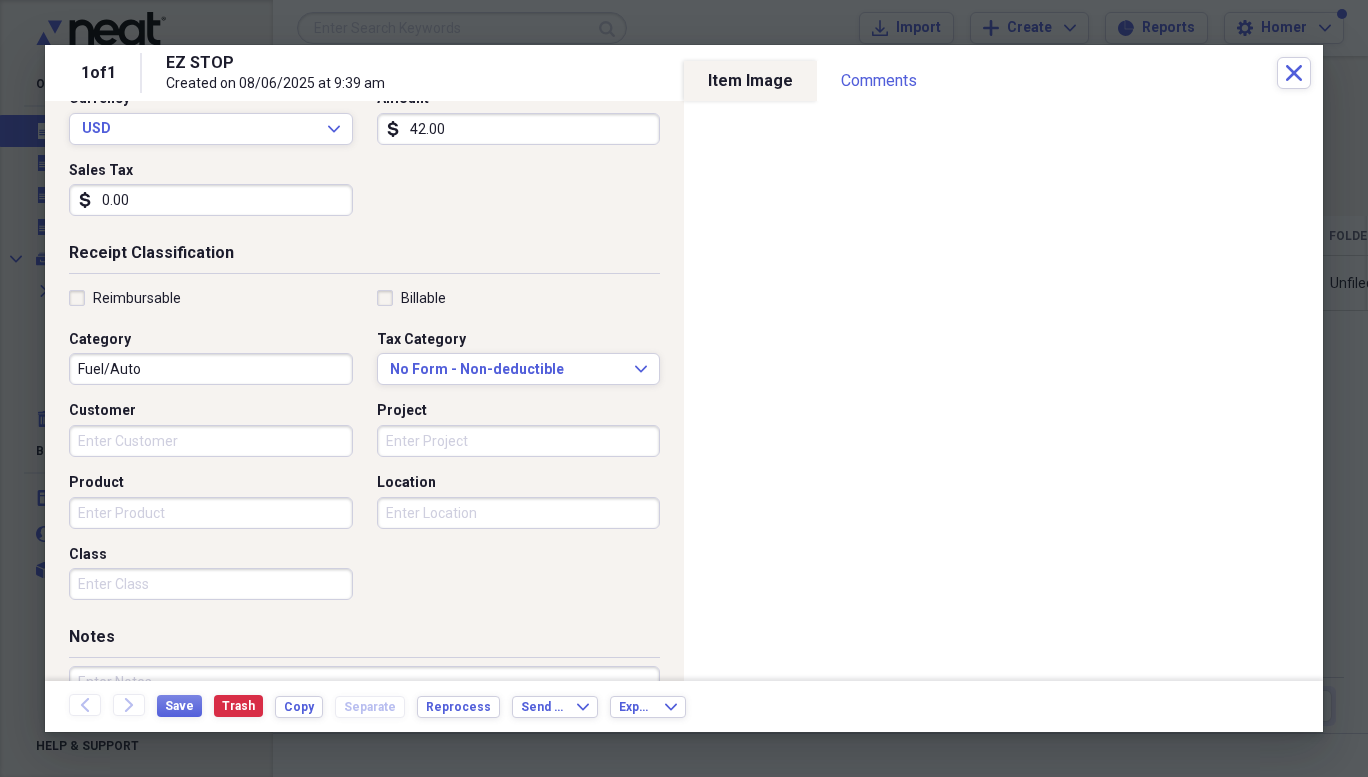 type on "0.00" 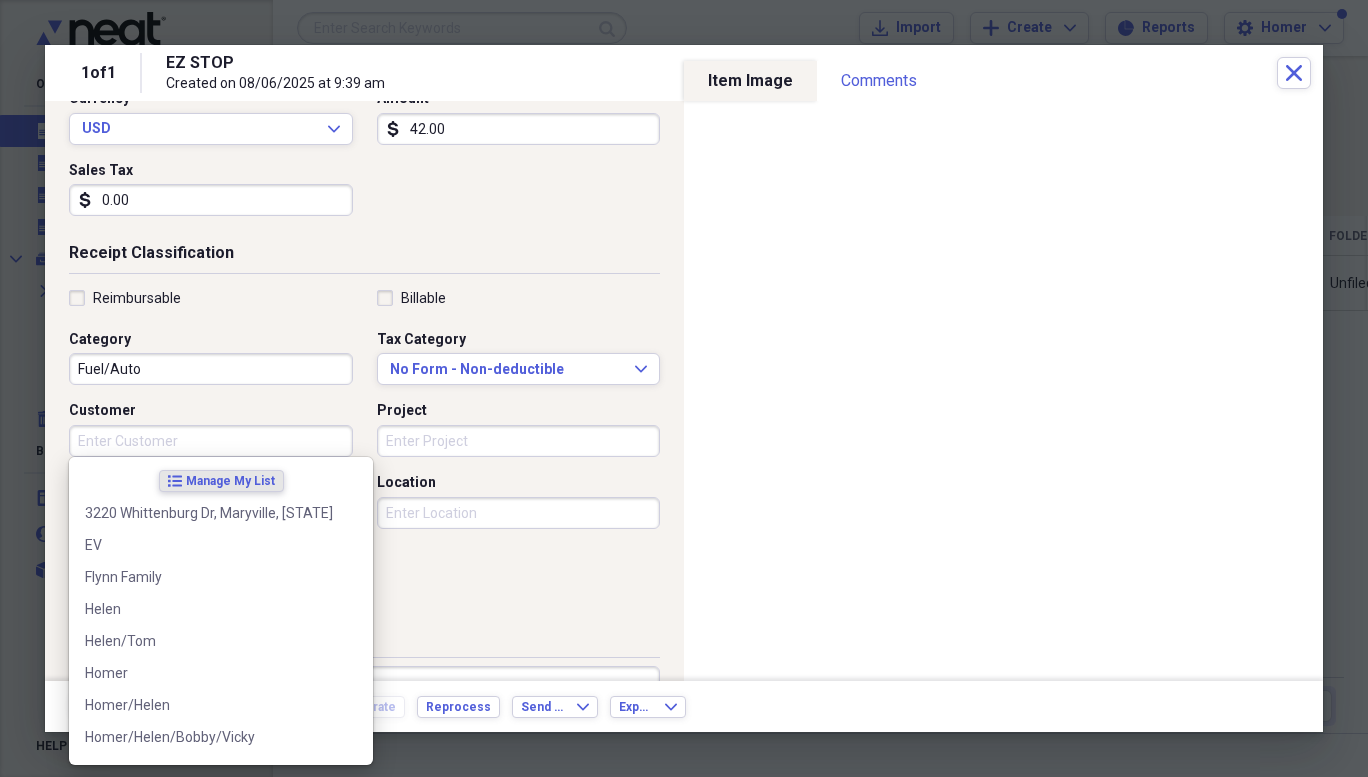 click on "Customer" at bounding box center [211, 441] 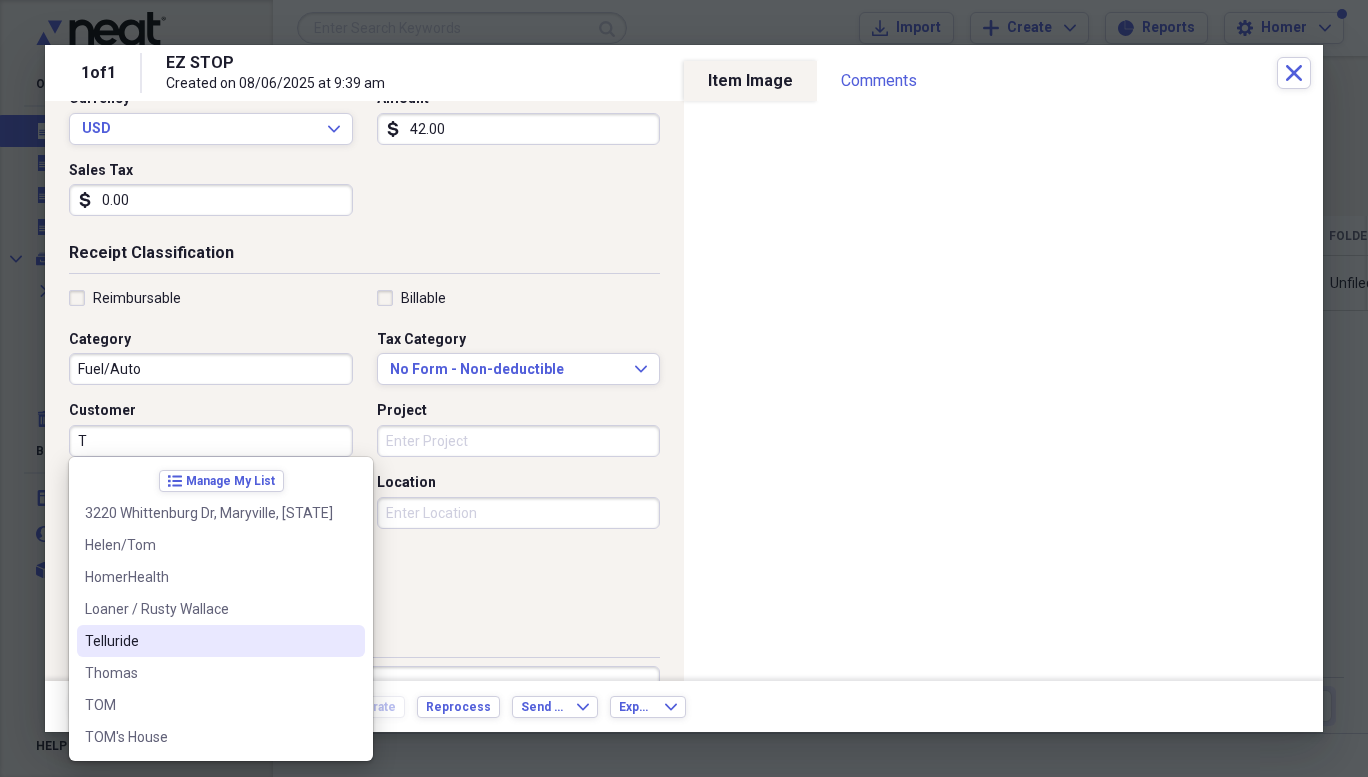 click on "Telluride" at bounding box center [209, 641] 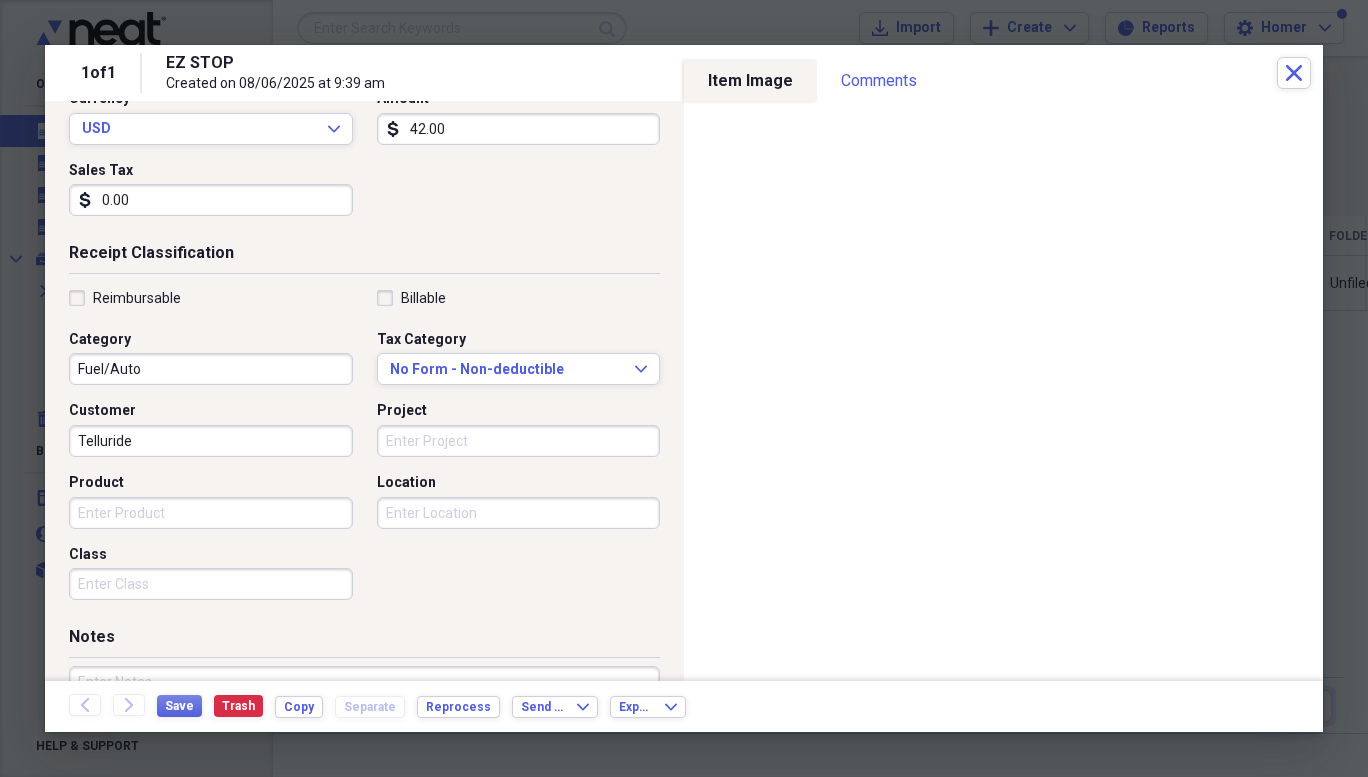 click on "Project" at bounding box center [519, 441] 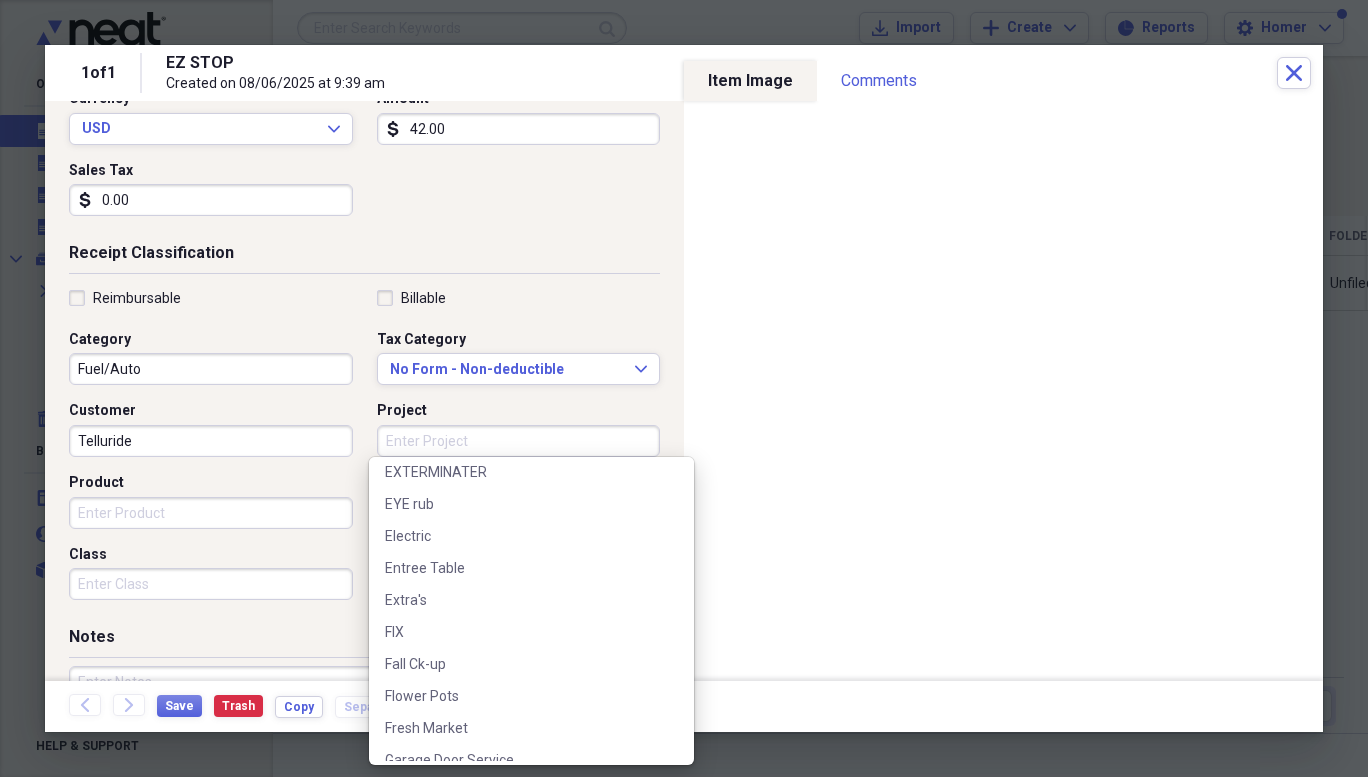 scroll, scrollTop: 1330, scrollLeft: 0, axis: vertical 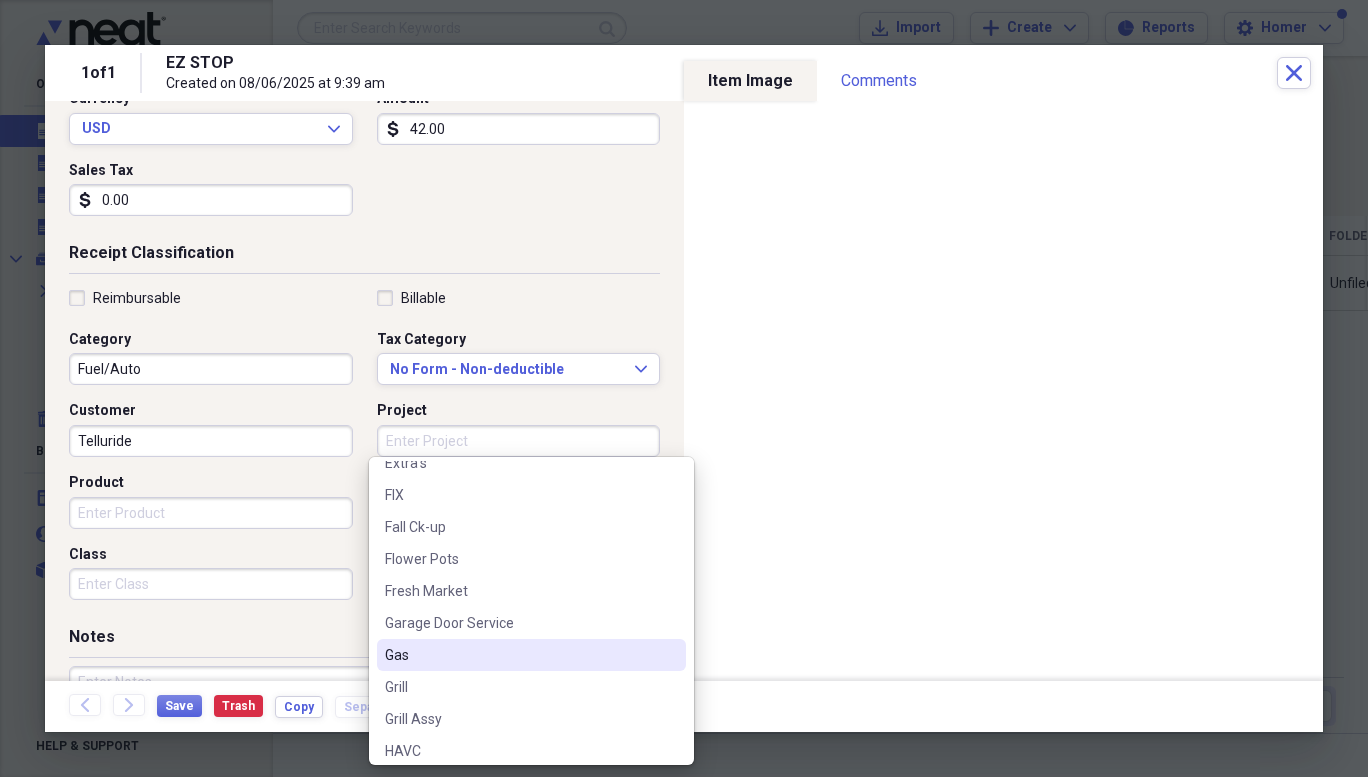 click on "Gas" at bounding box center (519, 655) 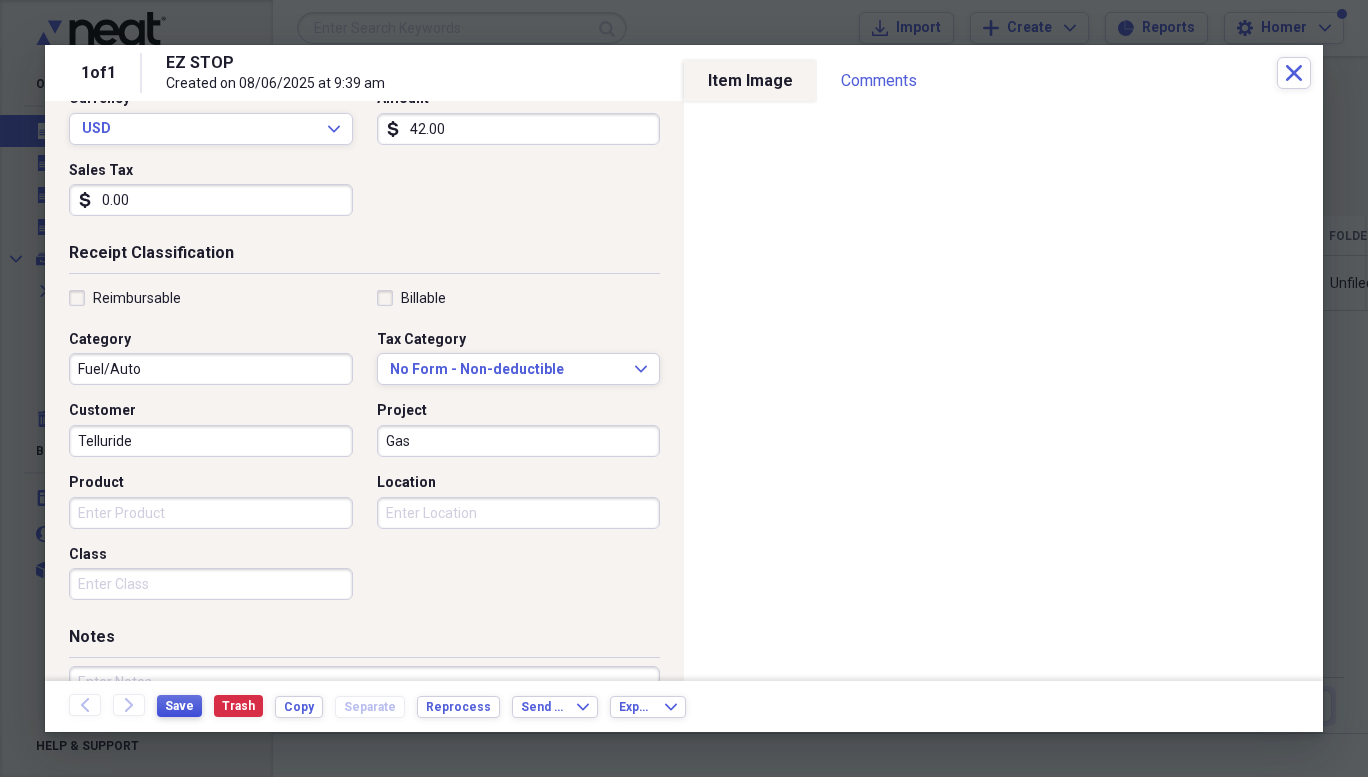 click on "Save" at bounding box center [179, 706] 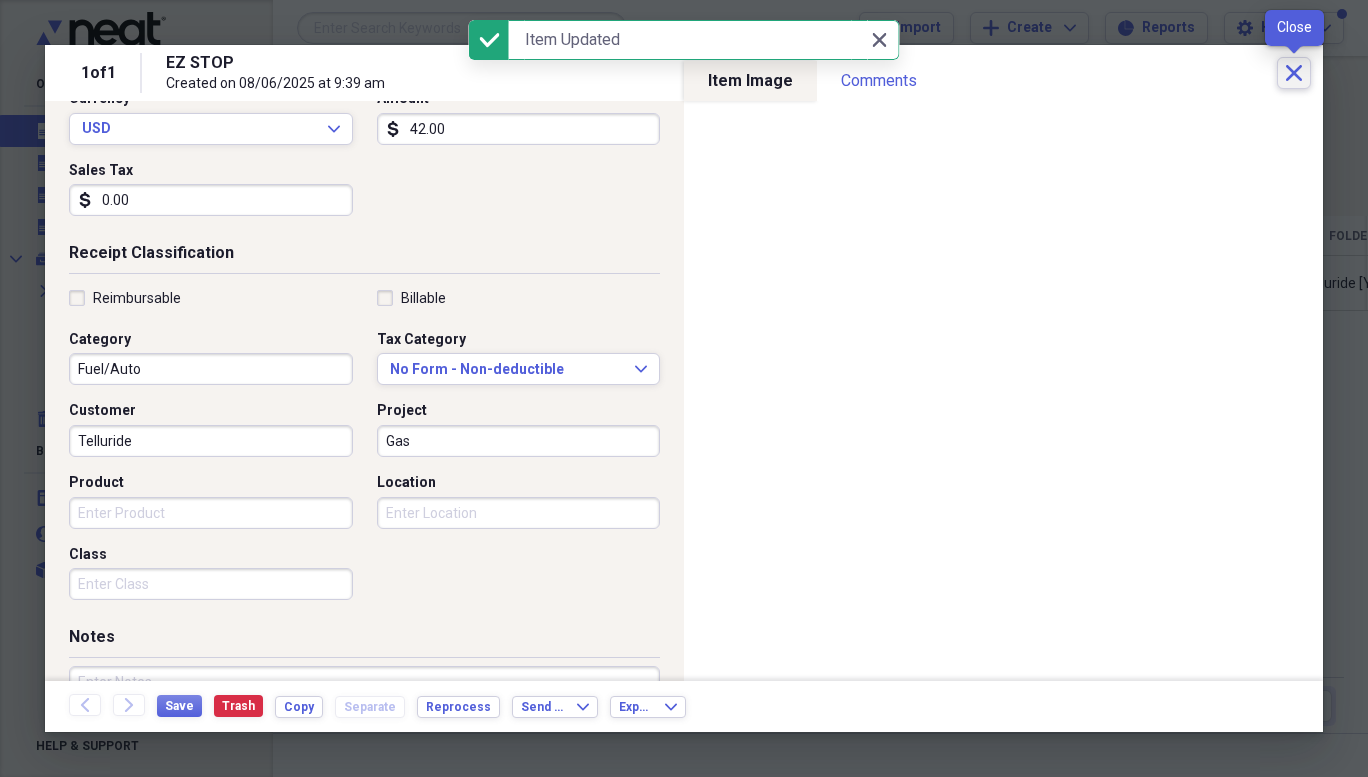 click on "Close" 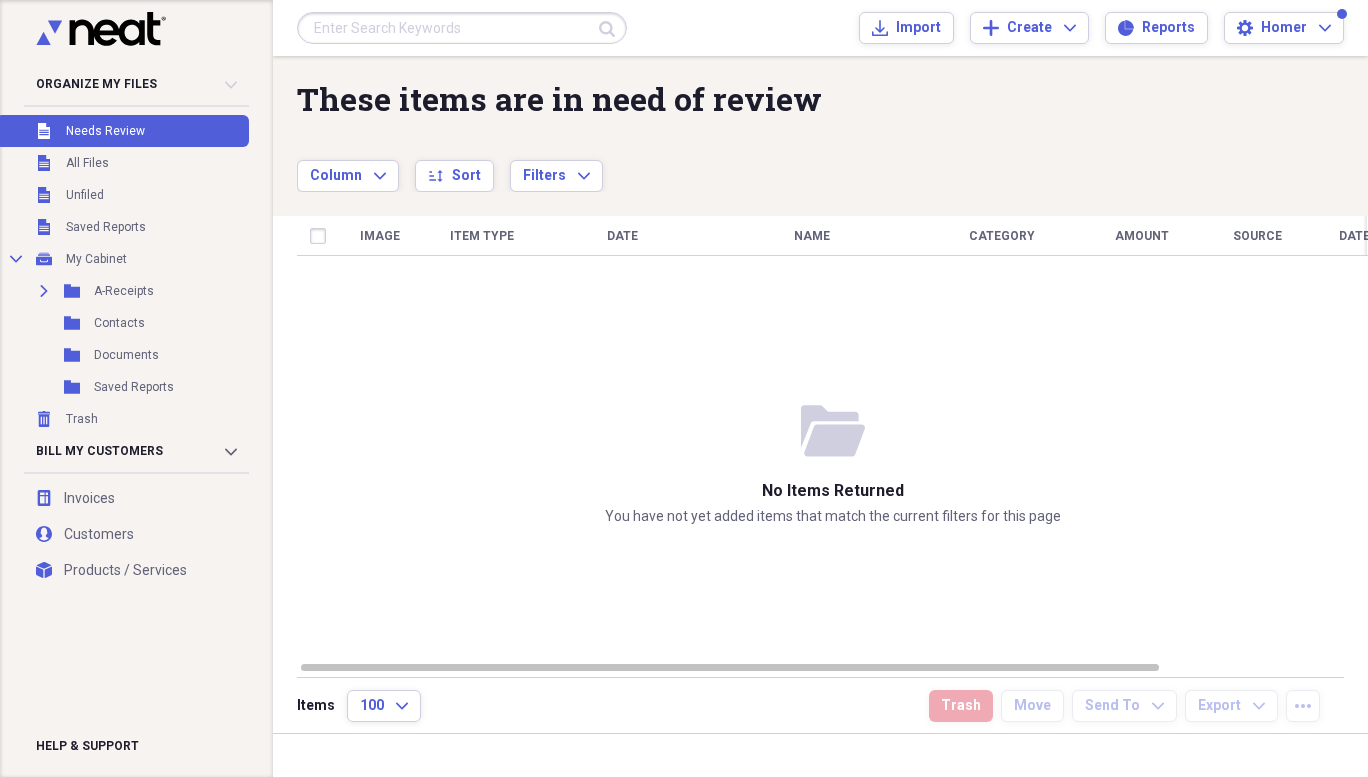 click on "All Files" at bounding box center (87, 163) 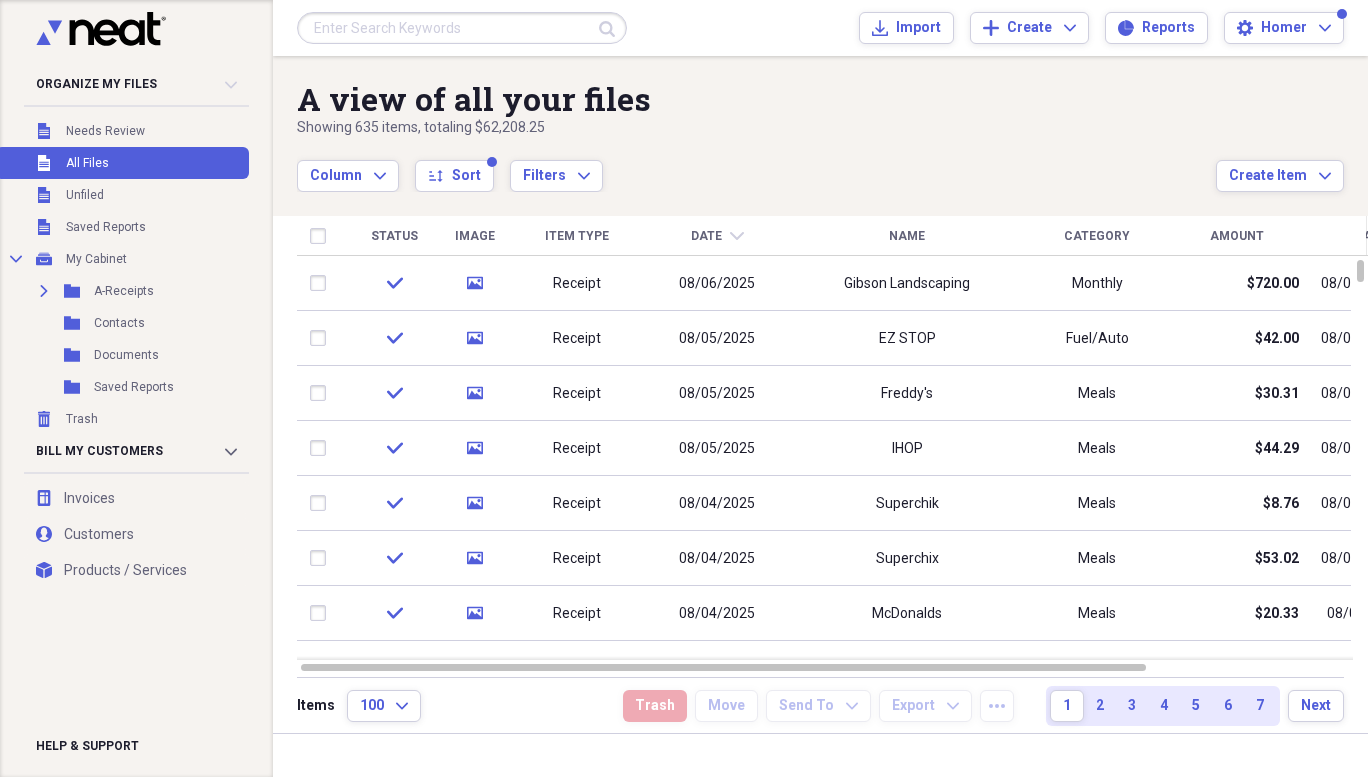 click on "08/06/2025" at bounding box center (717, 284) 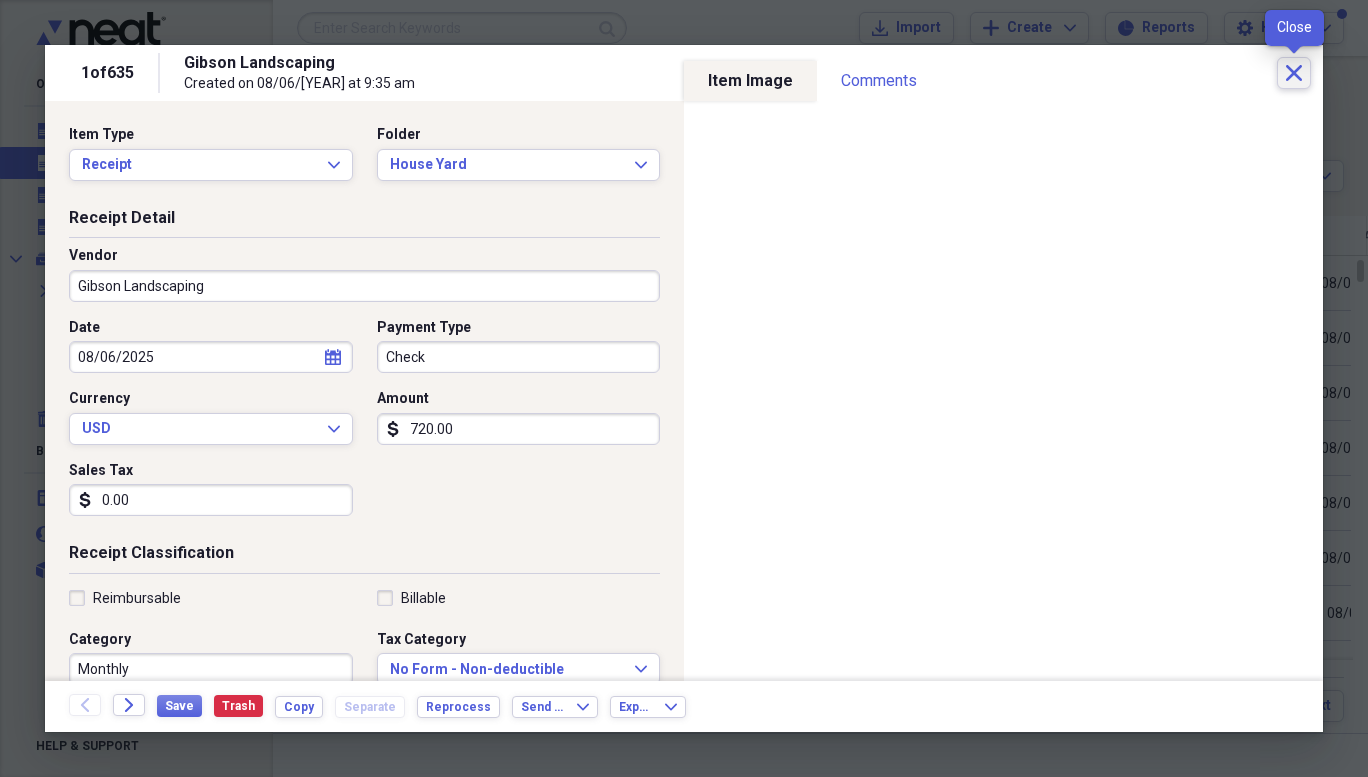 click on "Close" 